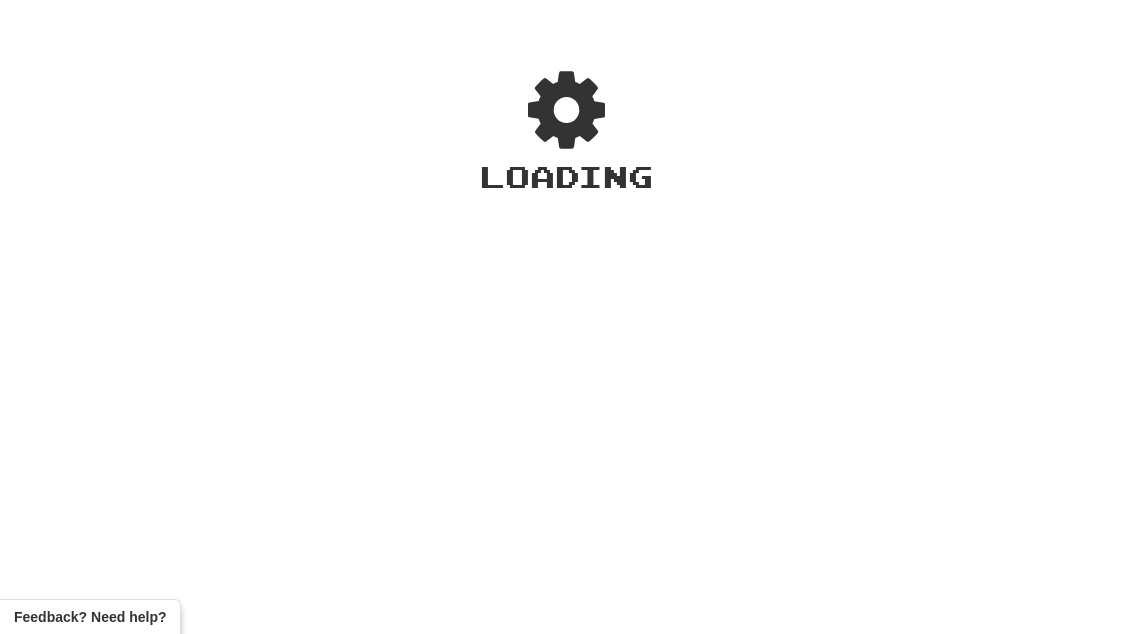 scroll, scrollTop: 0, scrollLeft: 0, axis: both 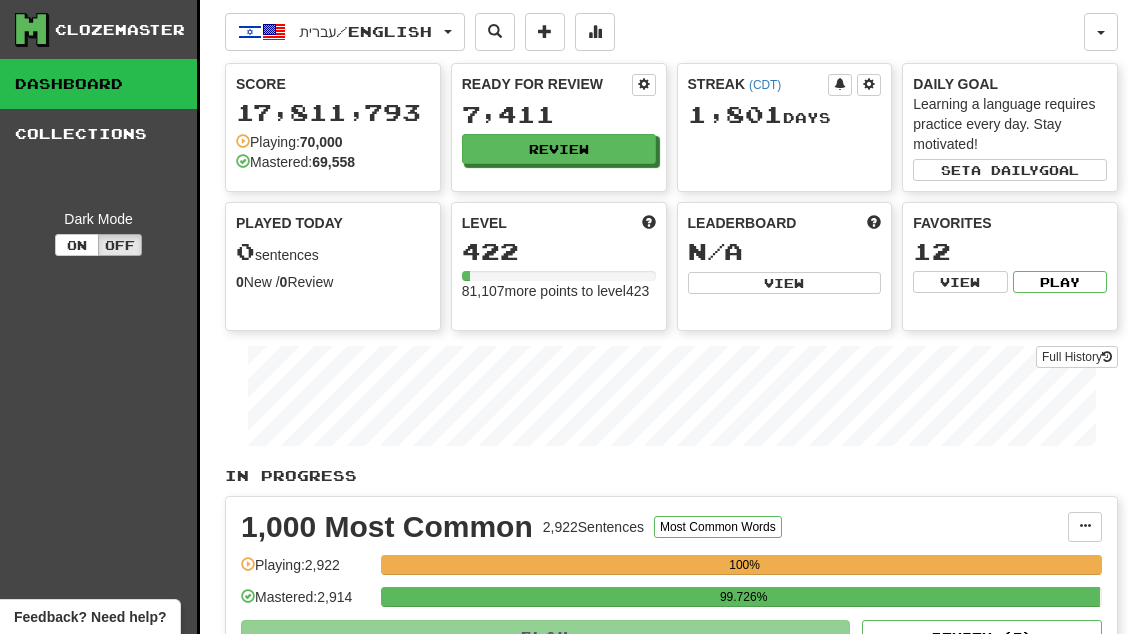 click on "Review" at bounding box center (559, 149) 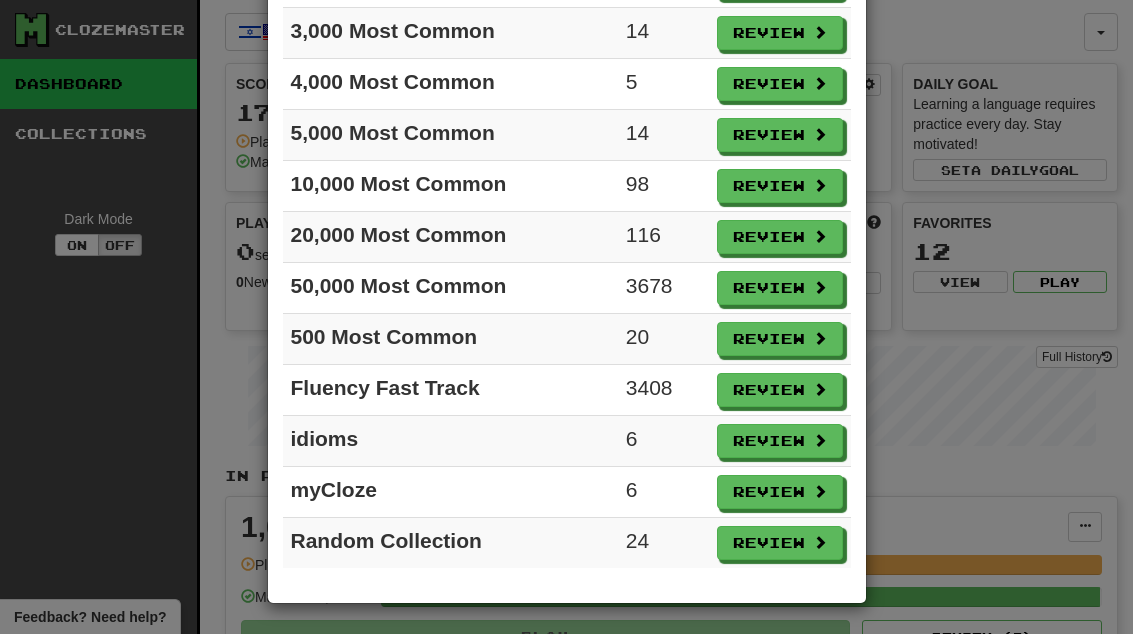 scroll, scrollTop: 275, scrollLeft: 0, axis: vertical 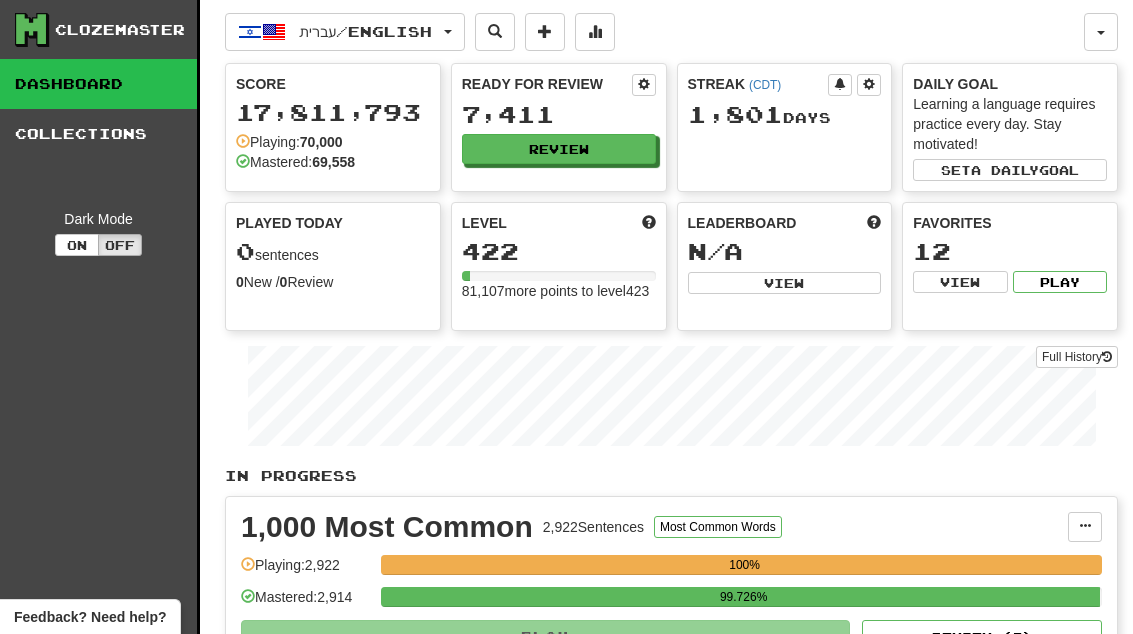 select on "**" 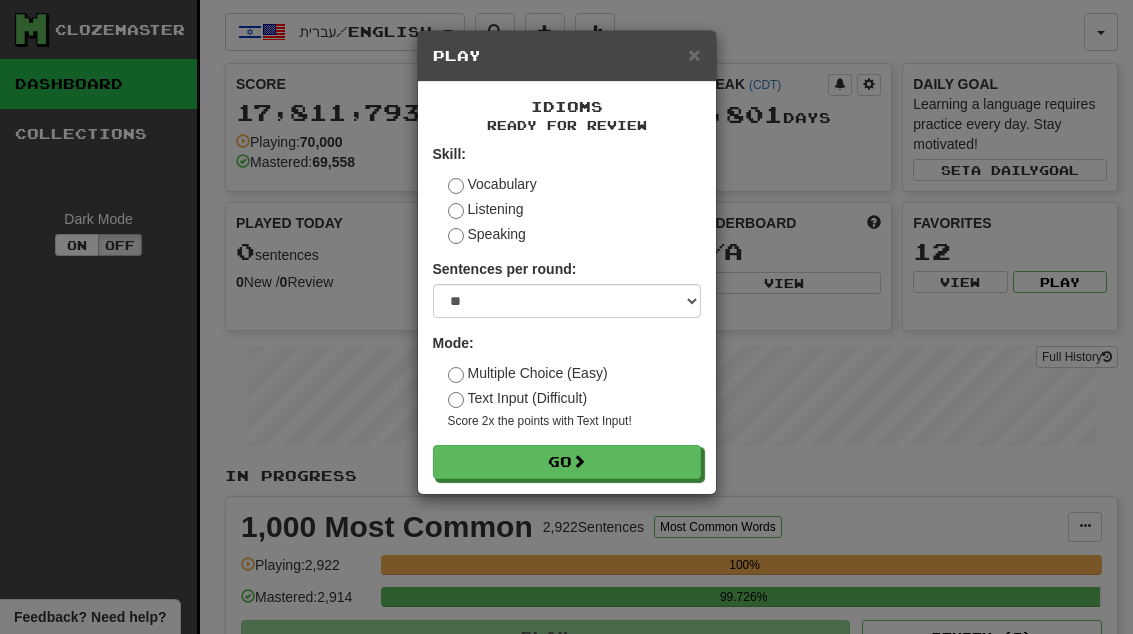 click on "Go" at bounding box center [567, 462] 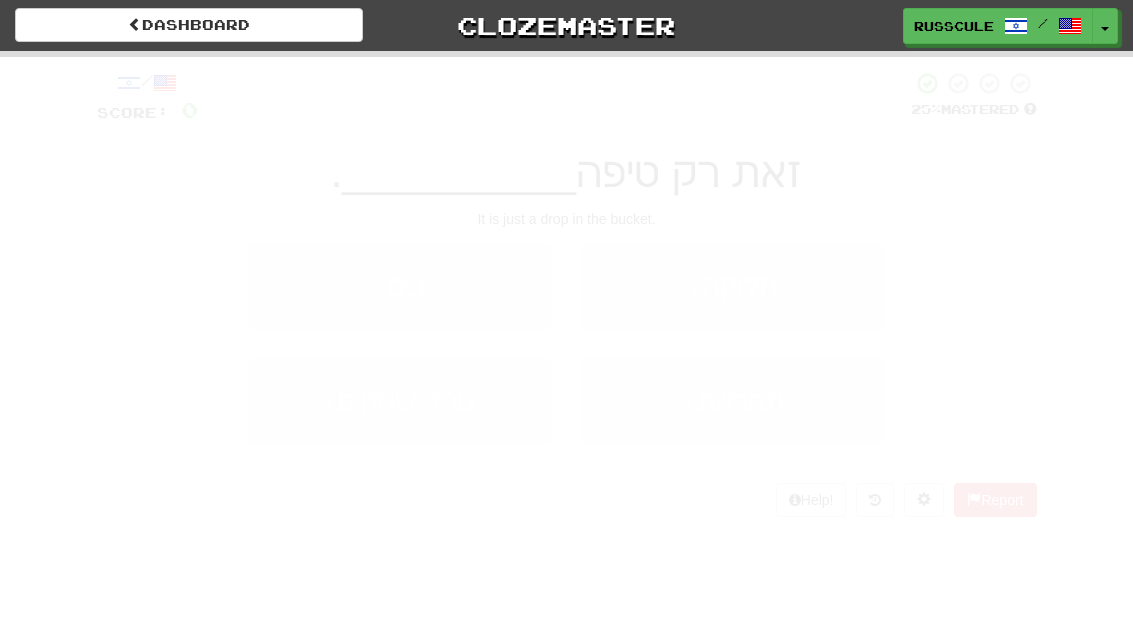 scroll, scrollTop: 0, scrollLeft: 0, axis: both 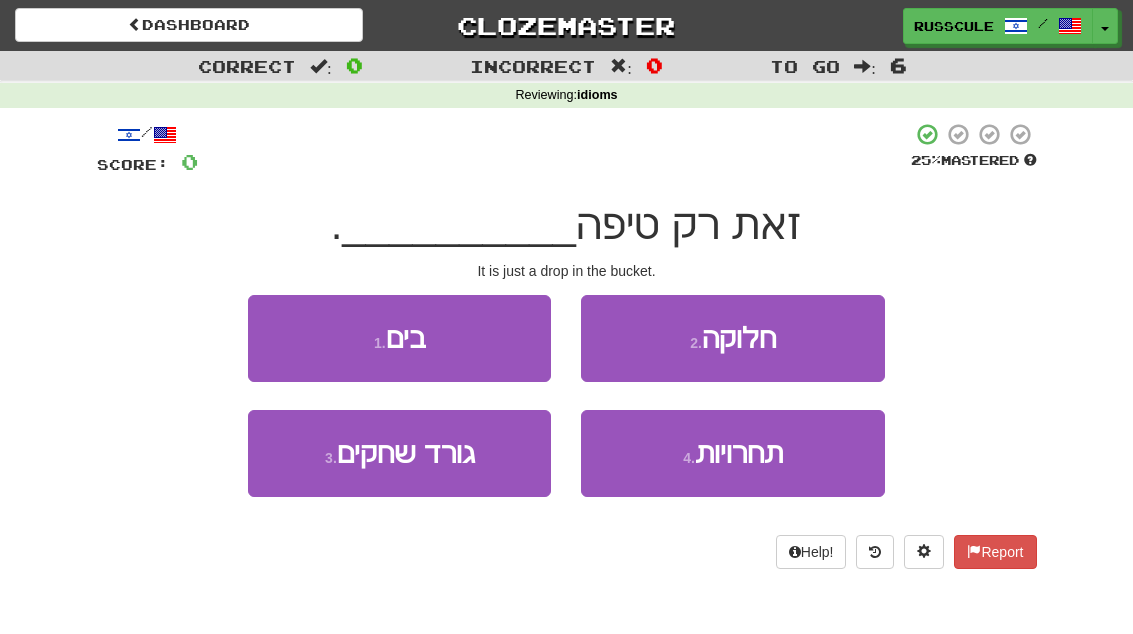 click on "1 .  בים" at bounding box center (399, 338) 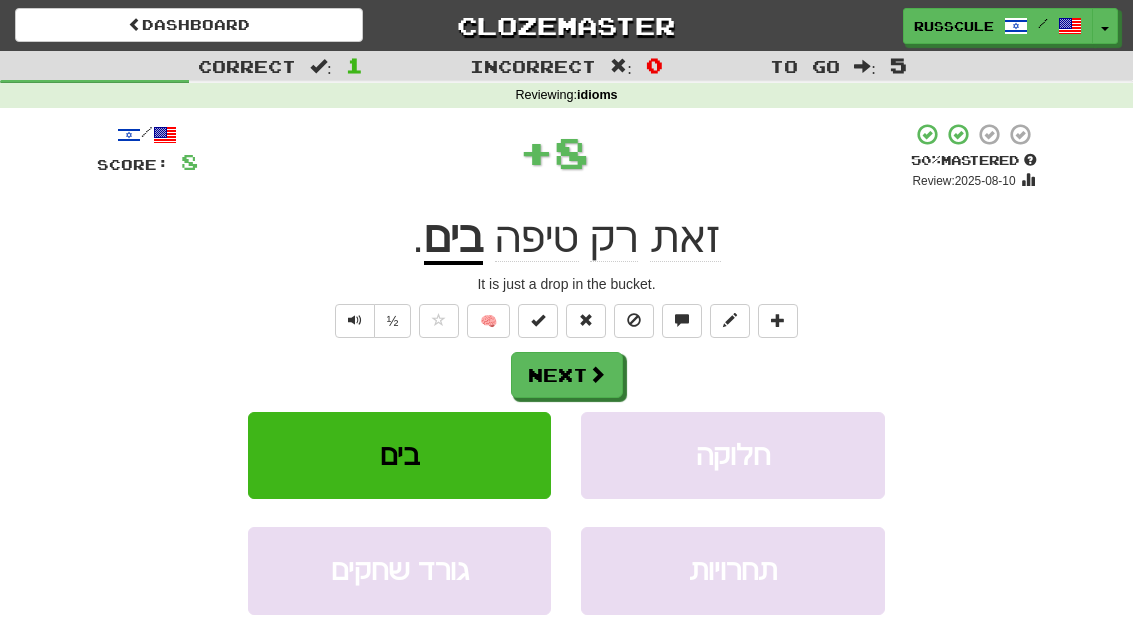 click on "Next" at bounding box center [567, 375] 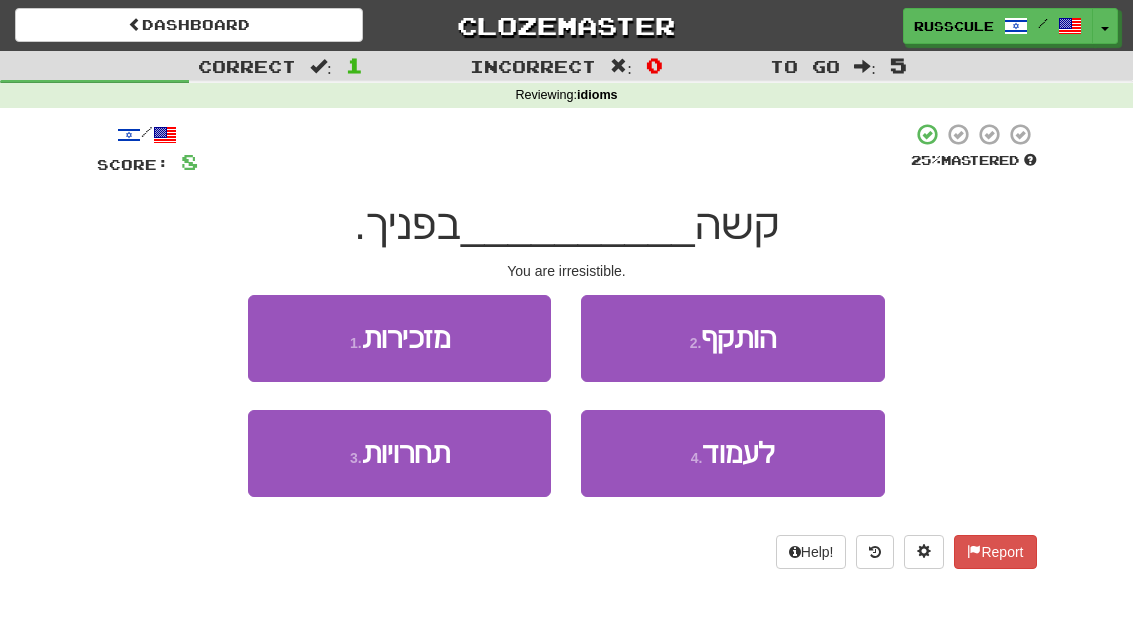 click on "4 .  לעמוד" at bounding box center [732, 453] 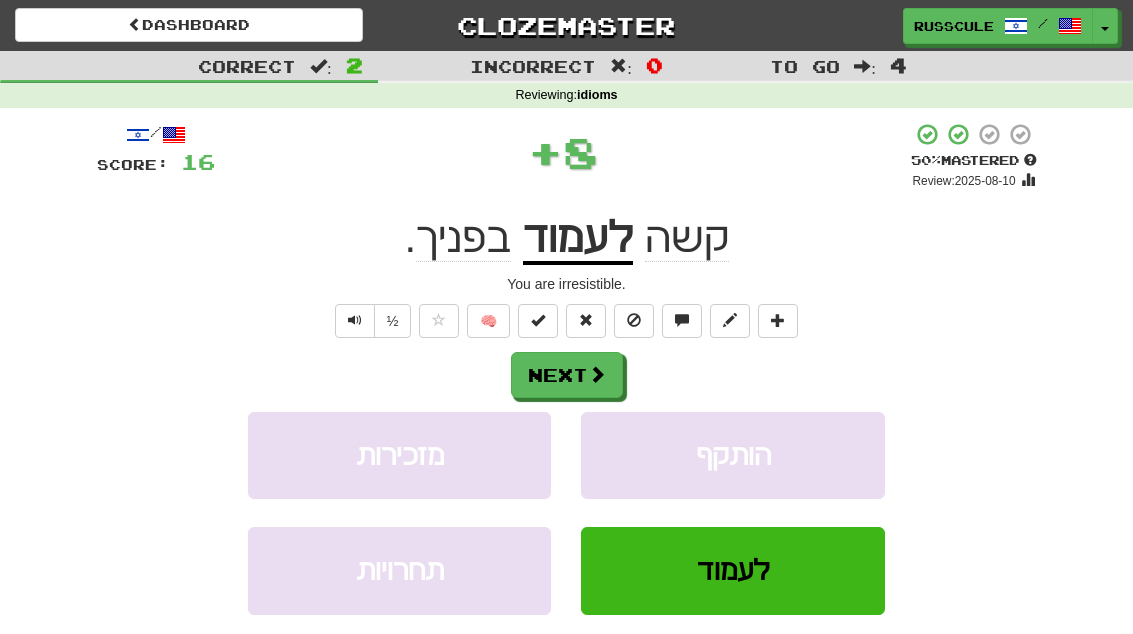 click at bounding box center (597, 374) 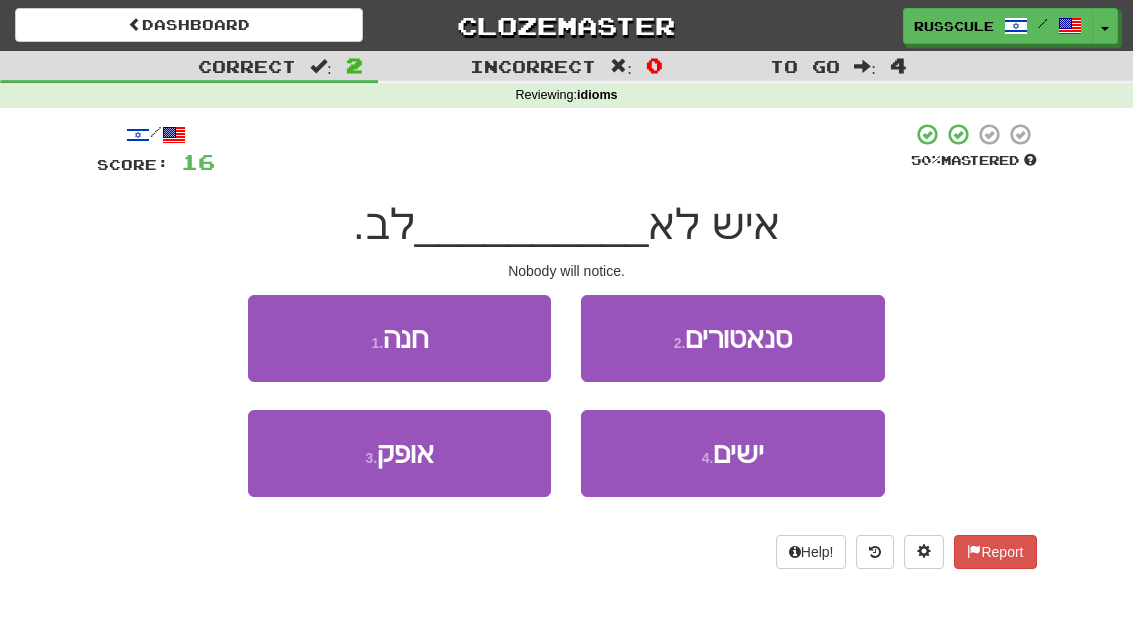 click on "4 .  ישים" at bounding box center [732, 453] 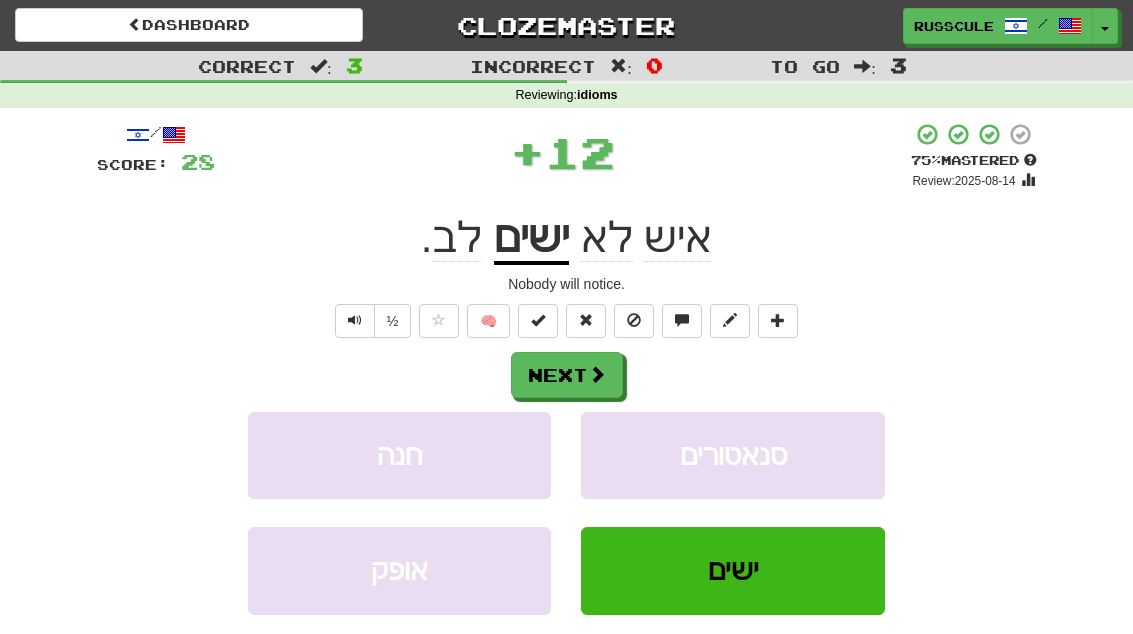 click at bounding box center (597, 374) 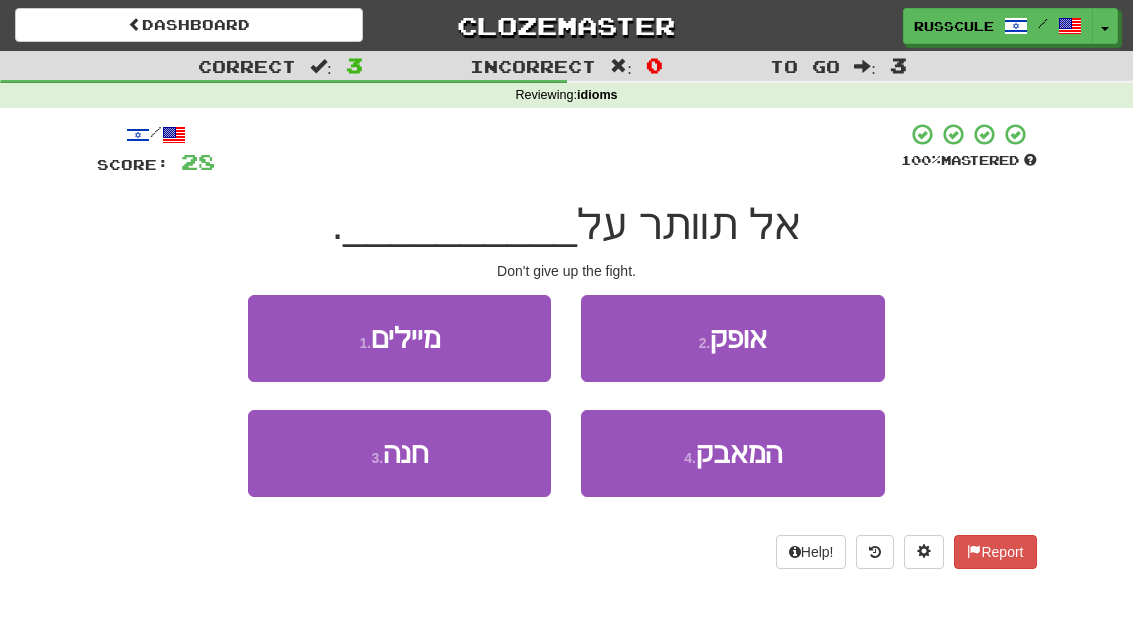 click on "4 .  המאבק" at bounding box center [732, 453] 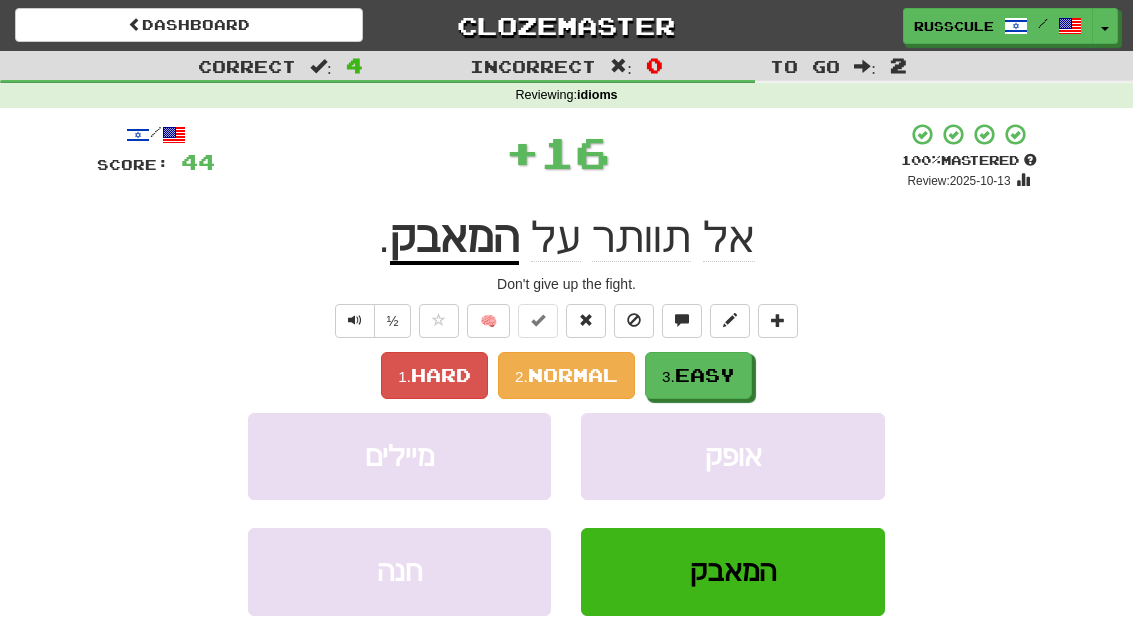 click on "Easy" at bounding box center (705, 375) 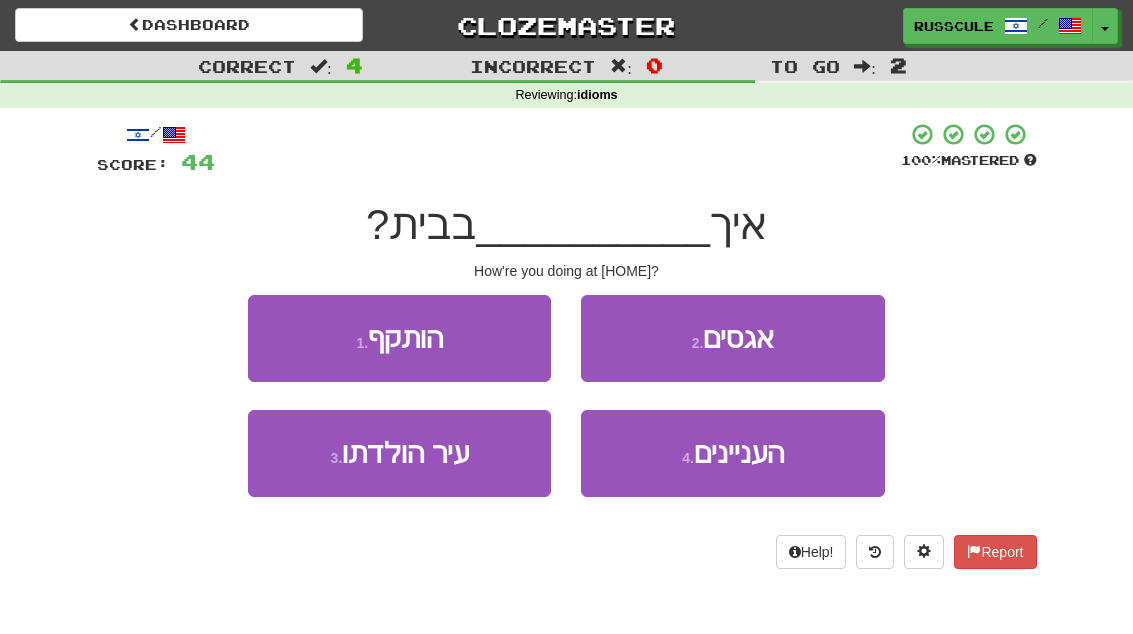 click on "4 .  העניינים" at bounding box center [732, 453] 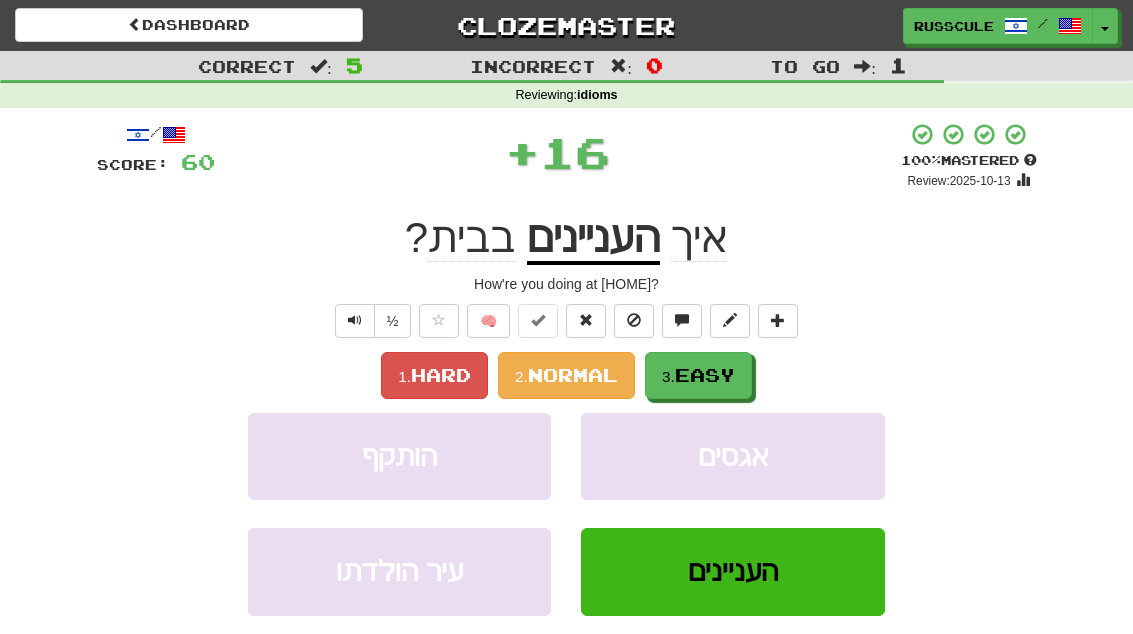 click on "3.  Easy" at bounding box center [698, 375] 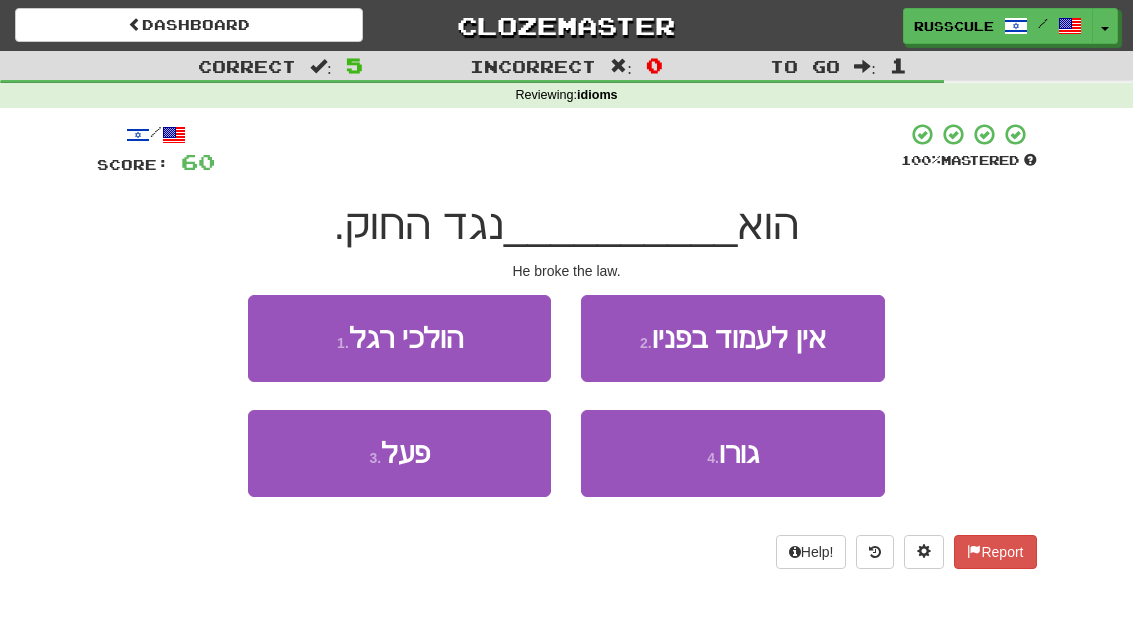 click on "3 .  פעל" at bounding box center (399, 453) 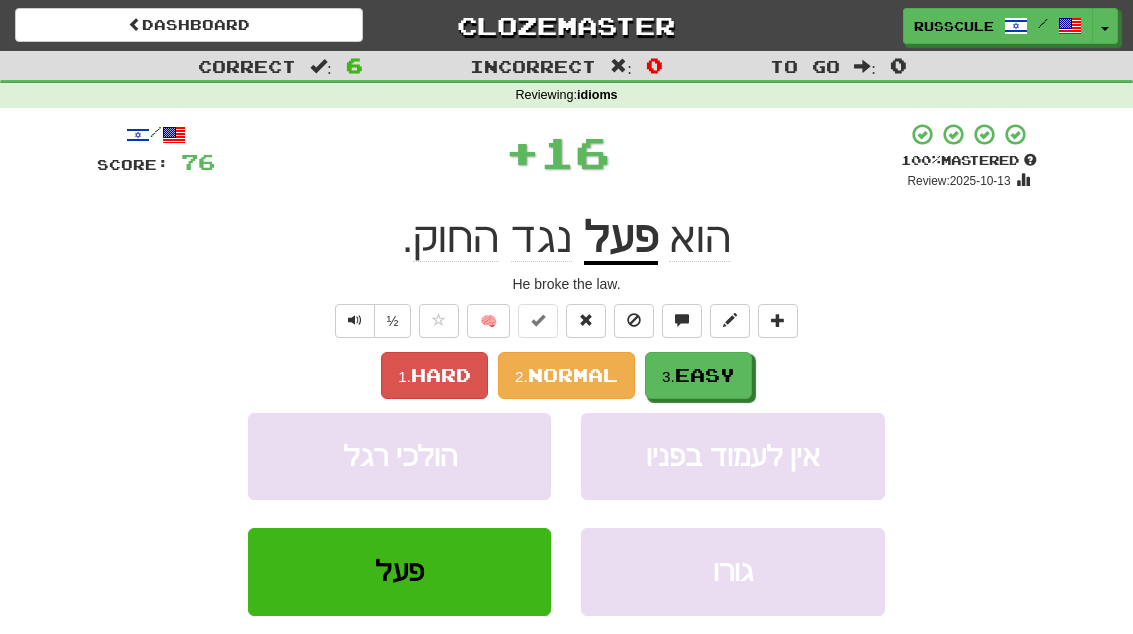 click on "3.  Easy" at bounding box center (698, 375) 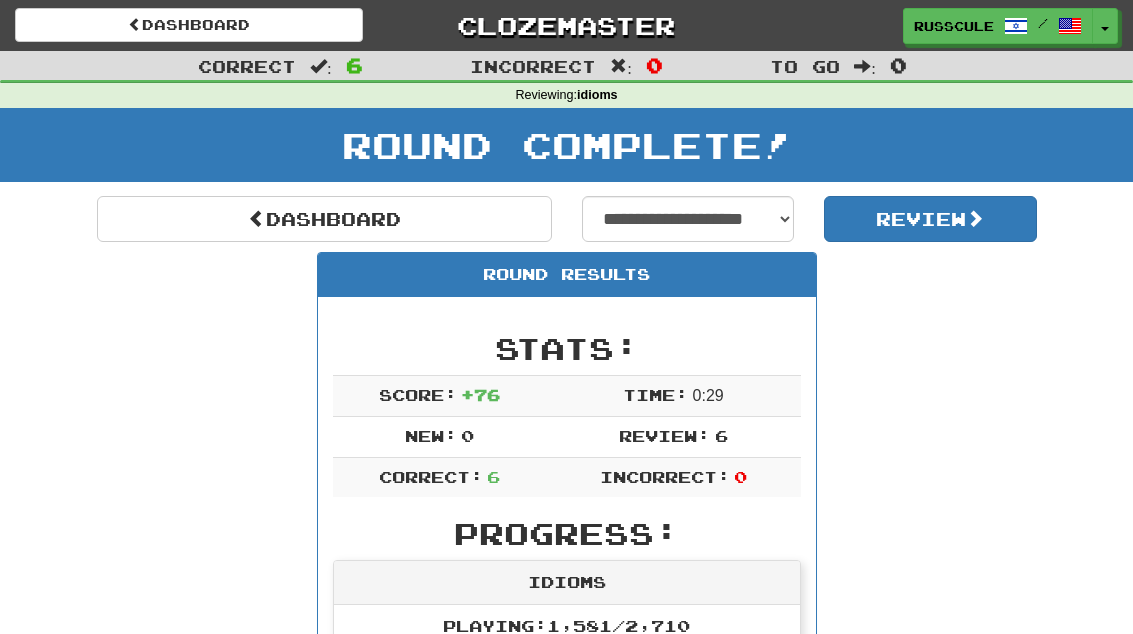 click on "Dashboard" at bounding box center (324, 219) 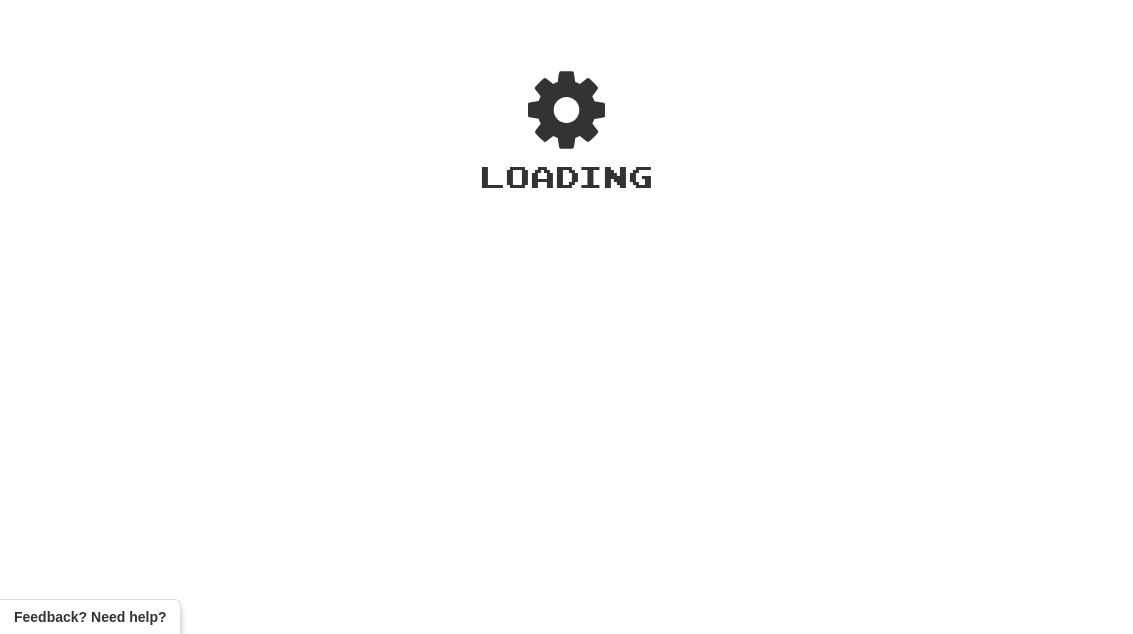 scroll, scrollTop: 0, scrollLeft: 0, axis: both 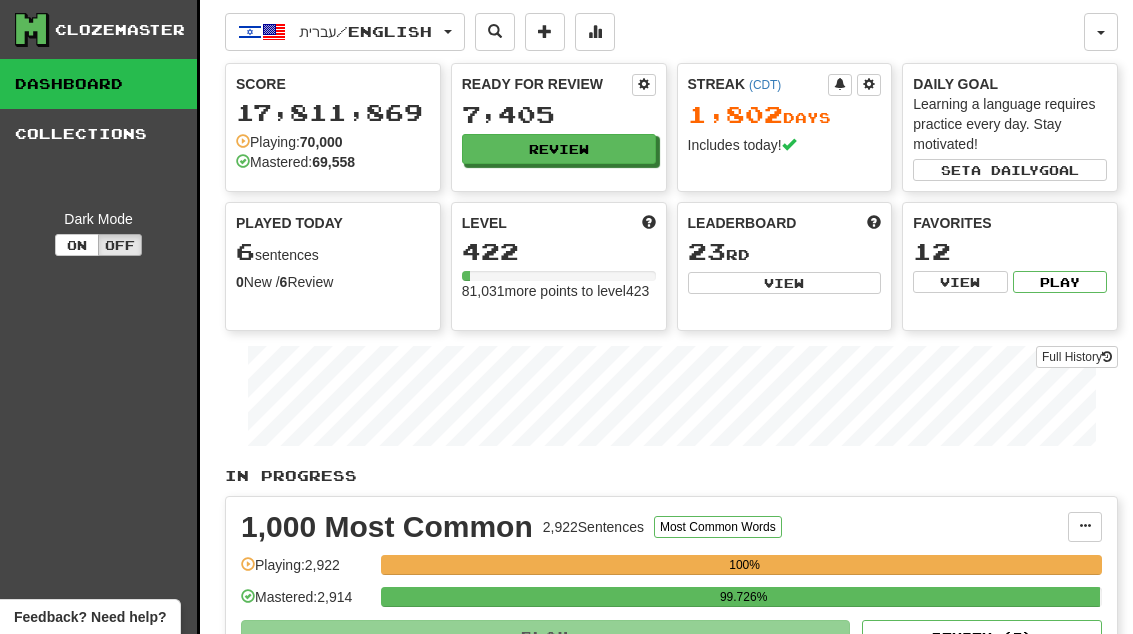 click on "Review" at bounding box center (559, 149) 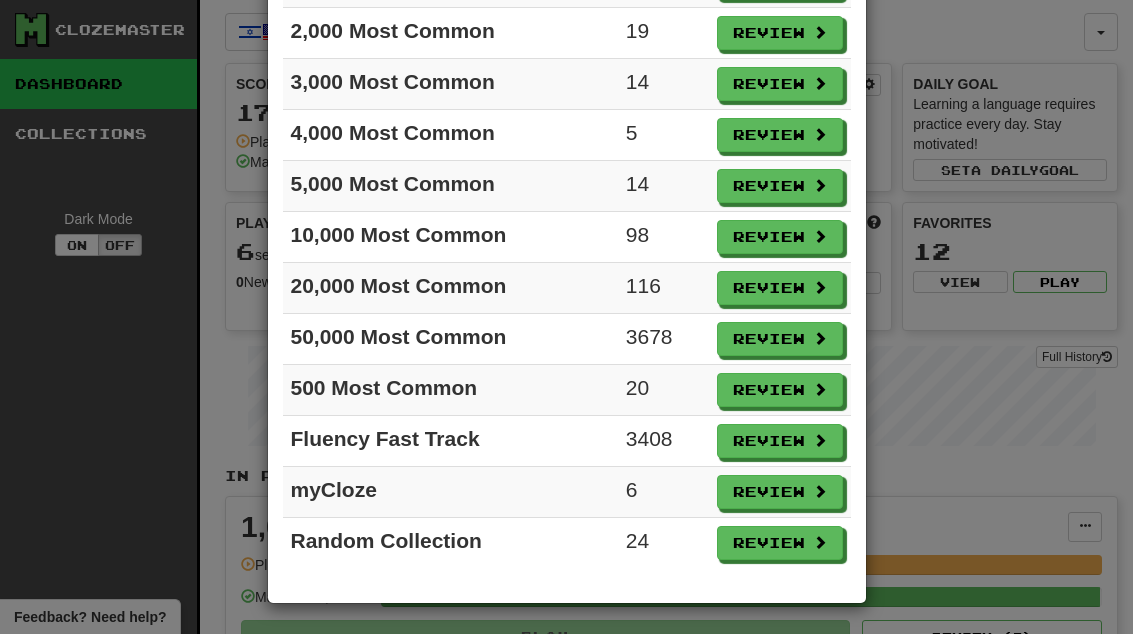 scroll, scrollTop: 224, scrollLeft: 0, axis: vertical 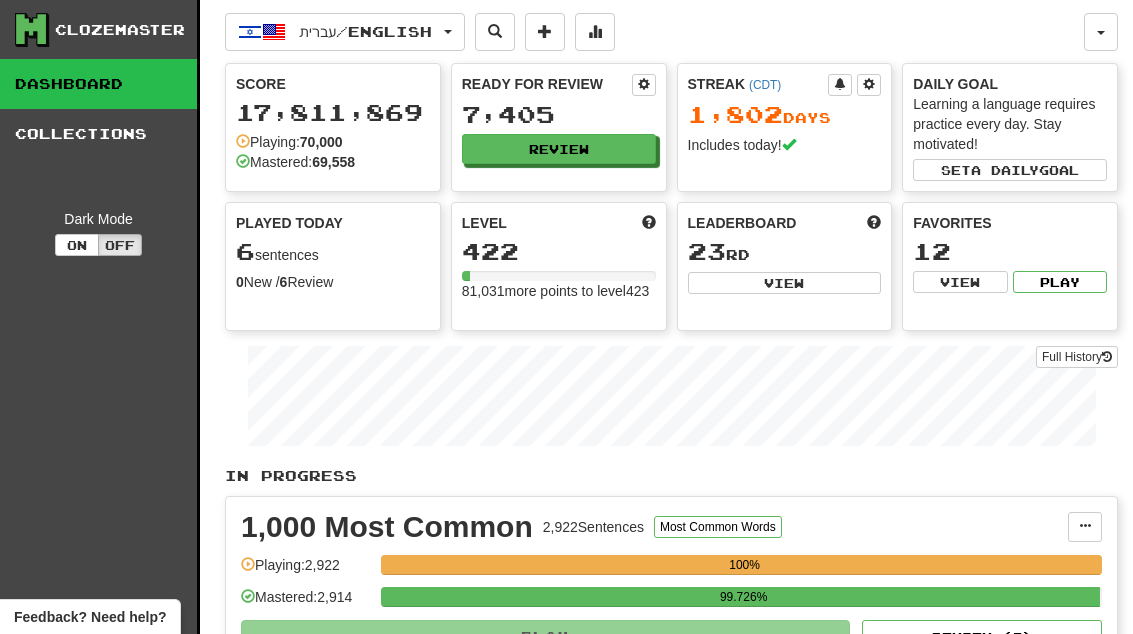 select on "**" 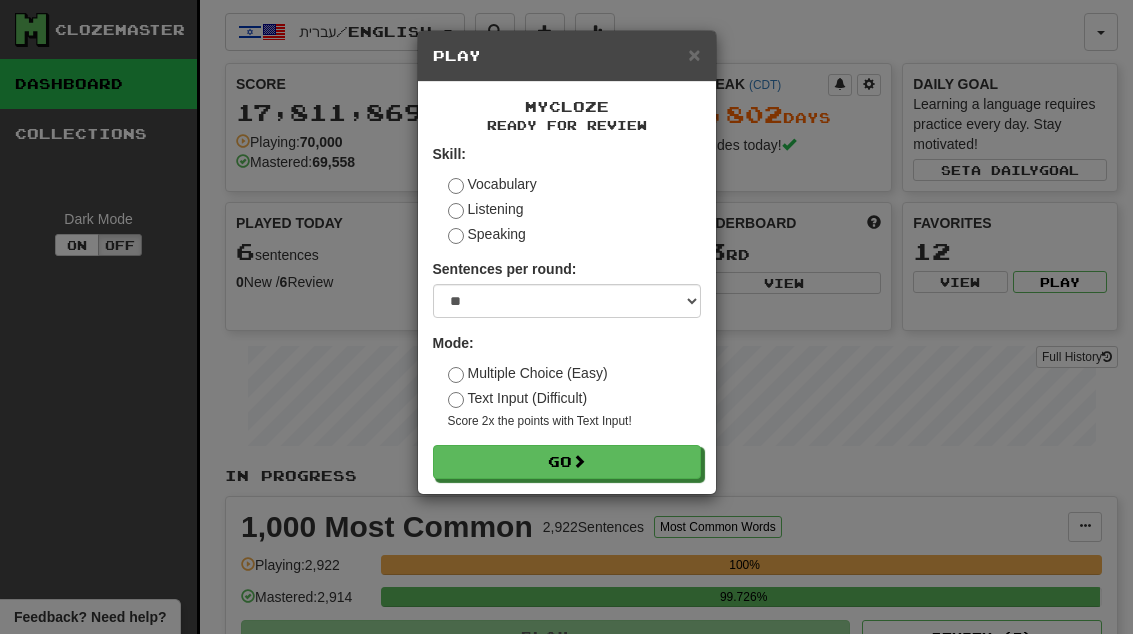 click on "Go" at bounding box center (567, 462) 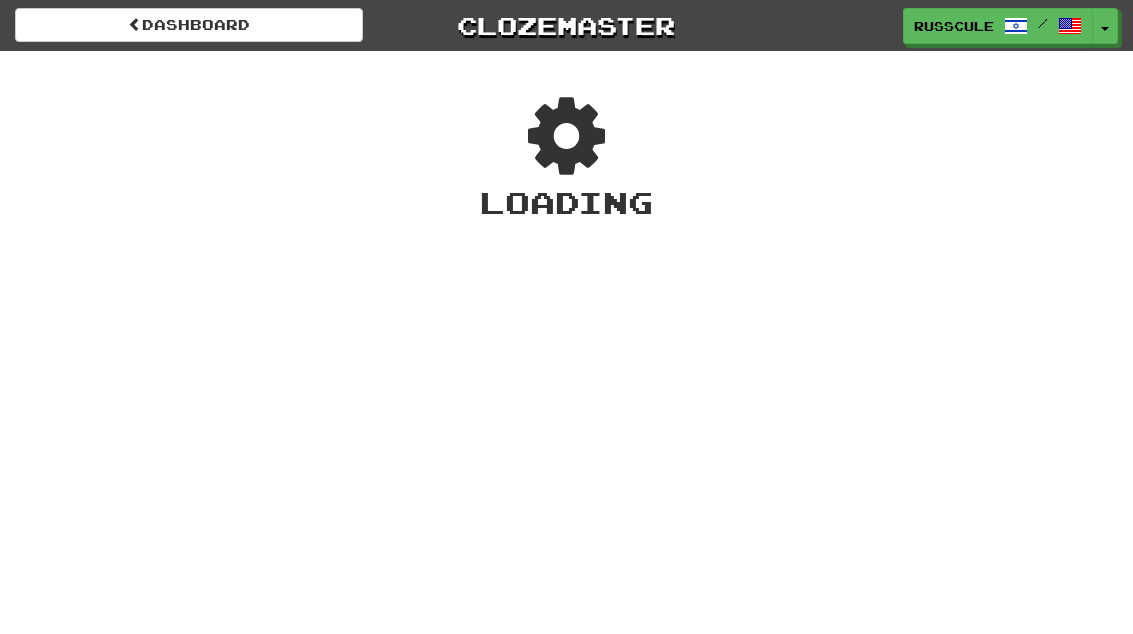 scroll, scrollTop: 0, scrollLeft: 0, axis: both 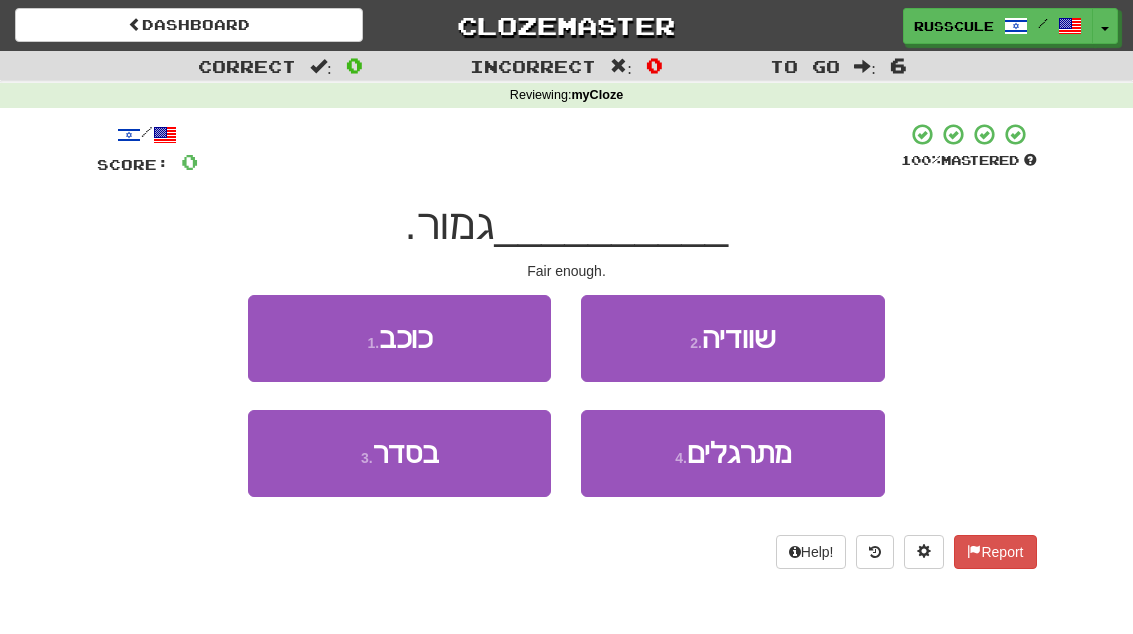 click on "3 .  בסדר" at bounding box center (399, 453) 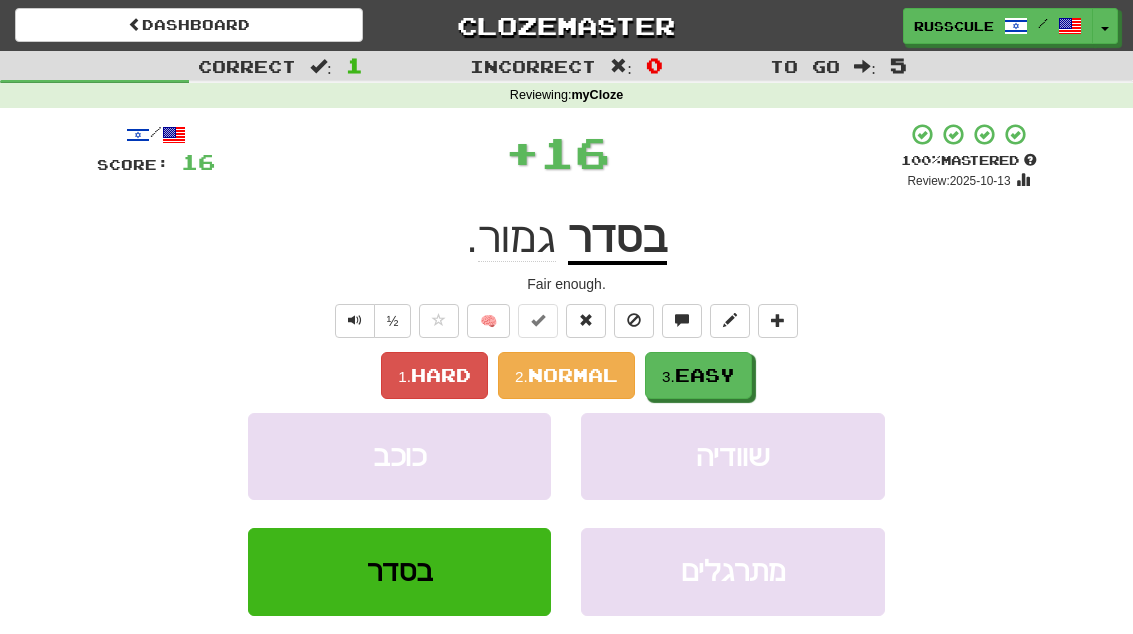 click on "Easy" at bounding box center [705, 375] 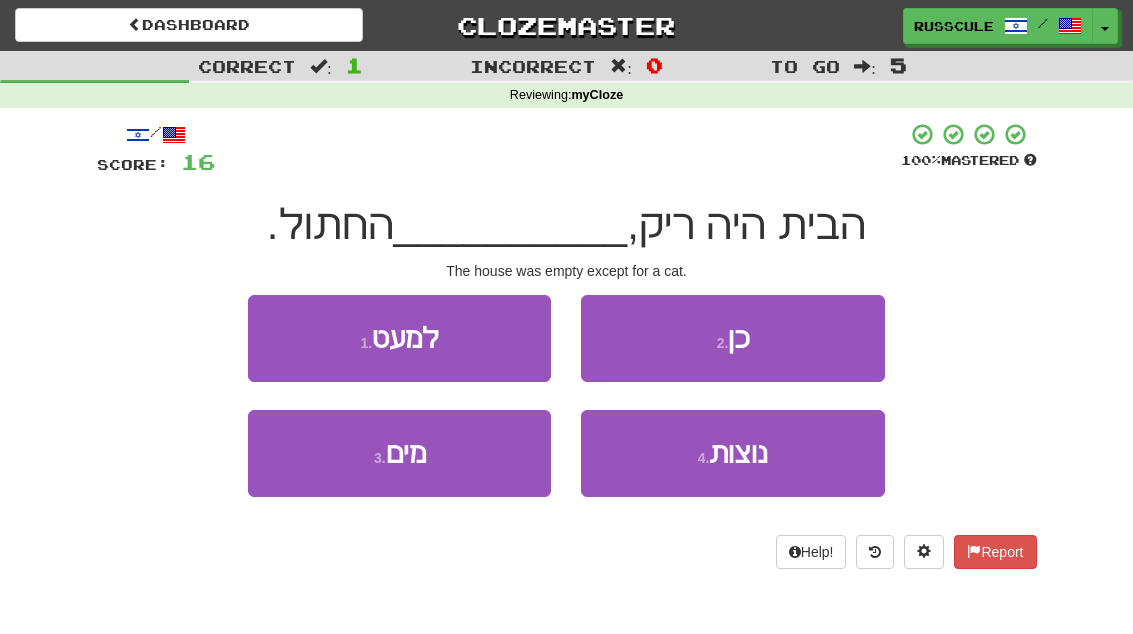 click on "1 .  למעט" at bounding box center [399, 338] 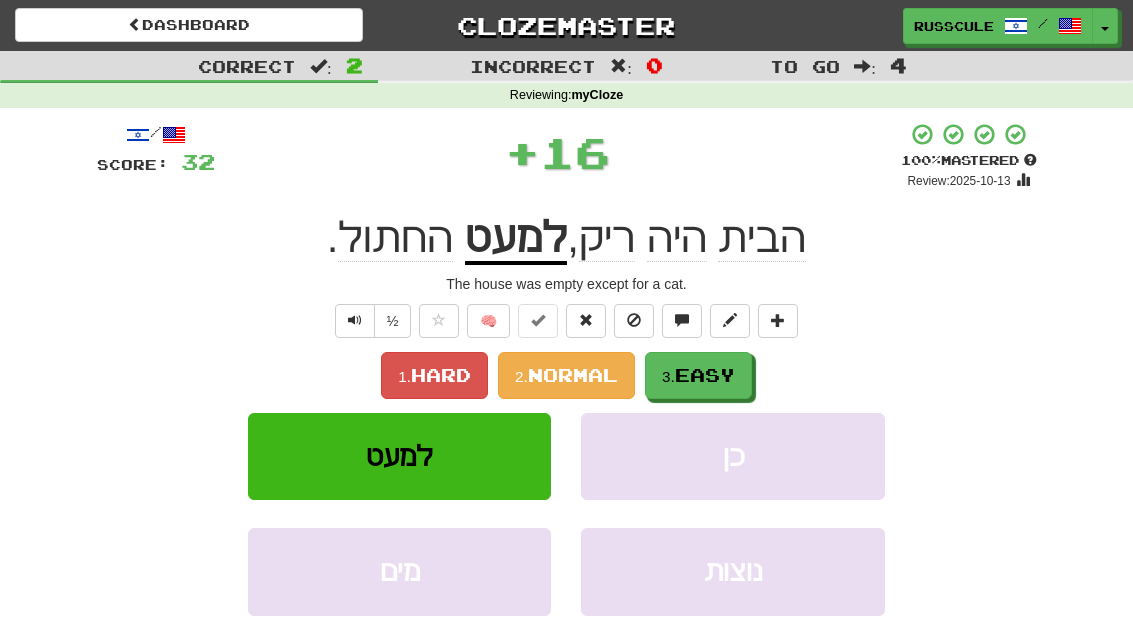 click on "3.  Easy" at bounding box center [698, 375] 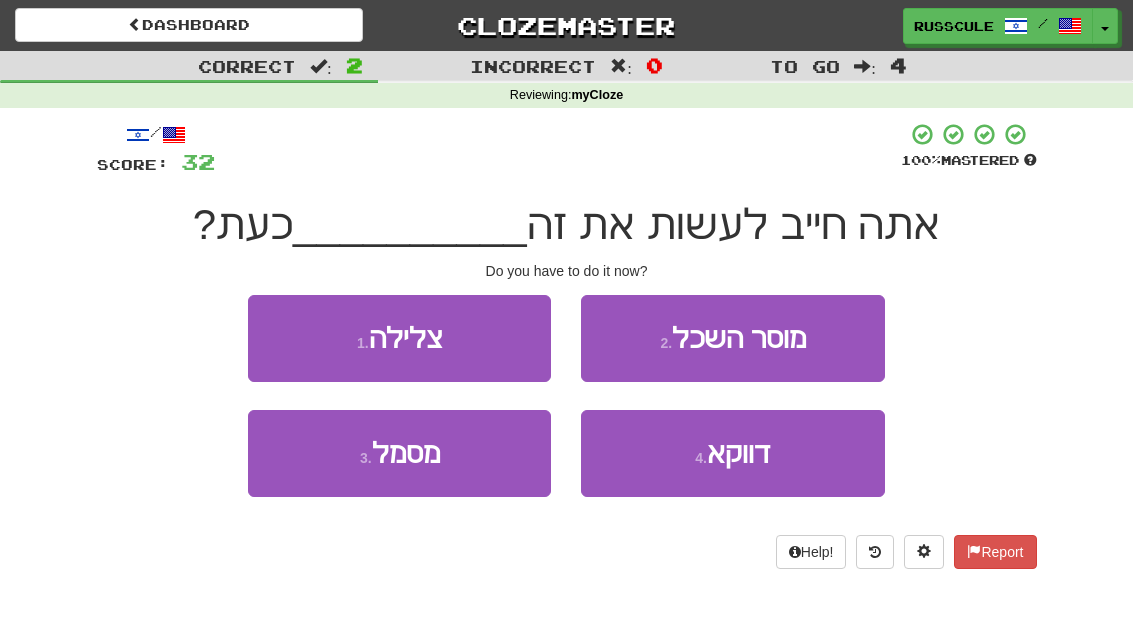 click on "דווקא" at bounding box center (739, 453) 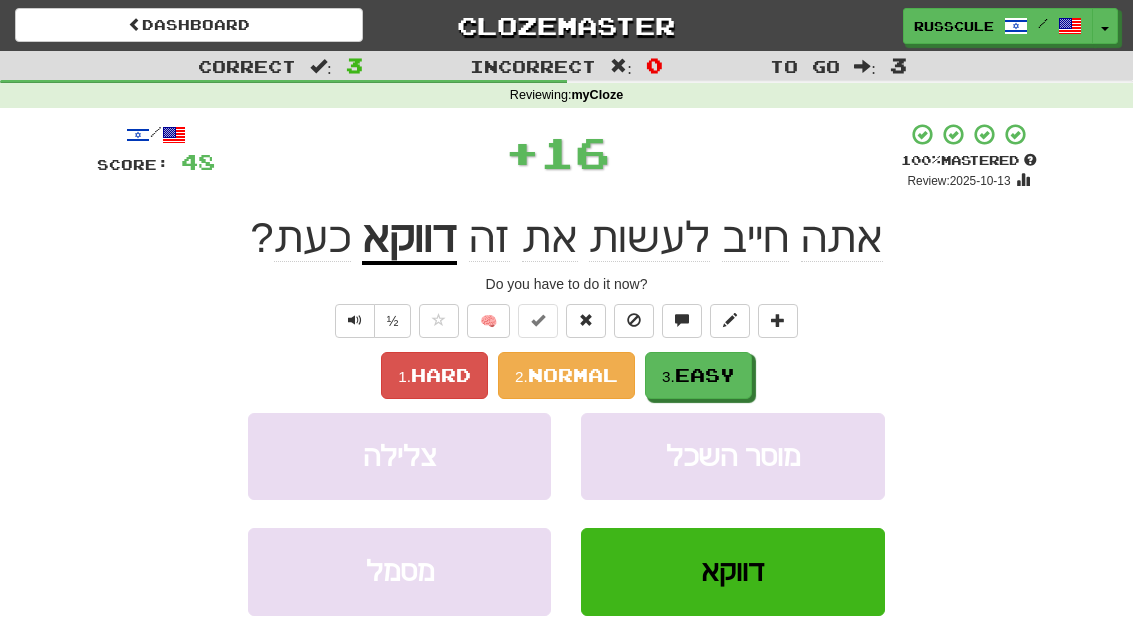 click on "3.  Easy" at bounding box center [698, 375] 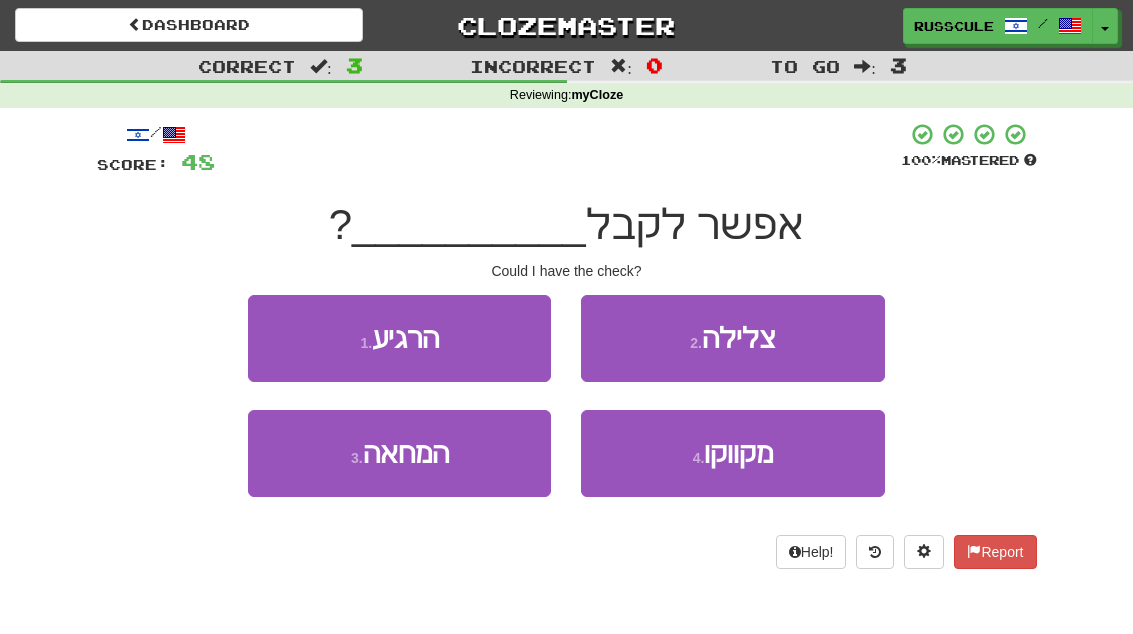 click on "3 .  המחאה" at bounding box center [399, 453] 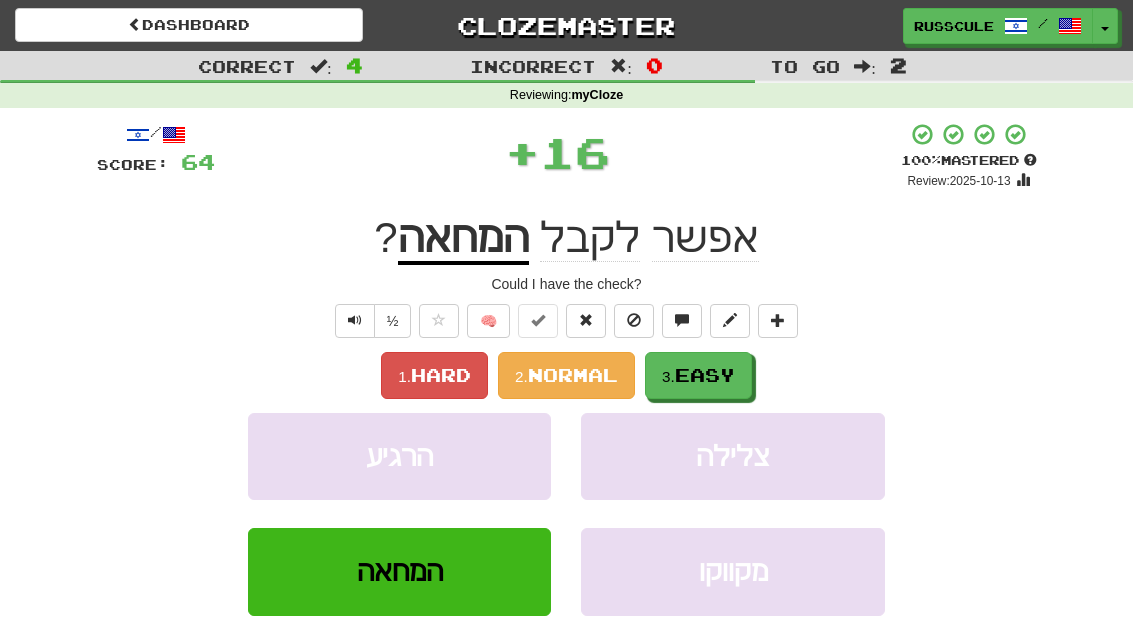 click on "3.  Easy" at bounding box center (698, 375) 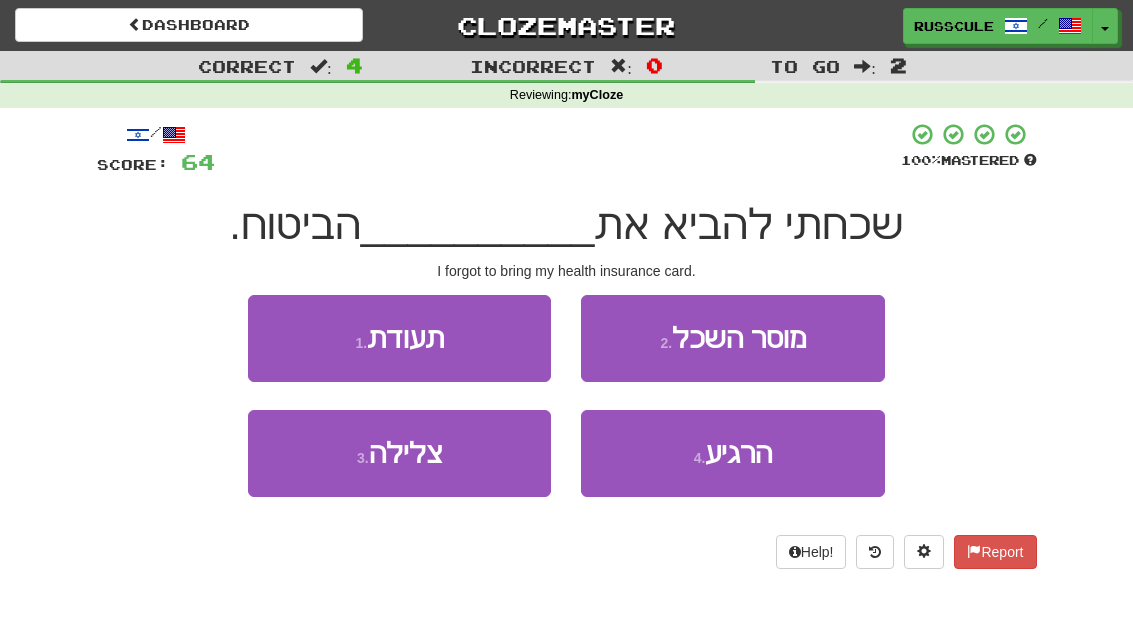 click on "4 .  הרגיע" at bounding box center [732, 453] 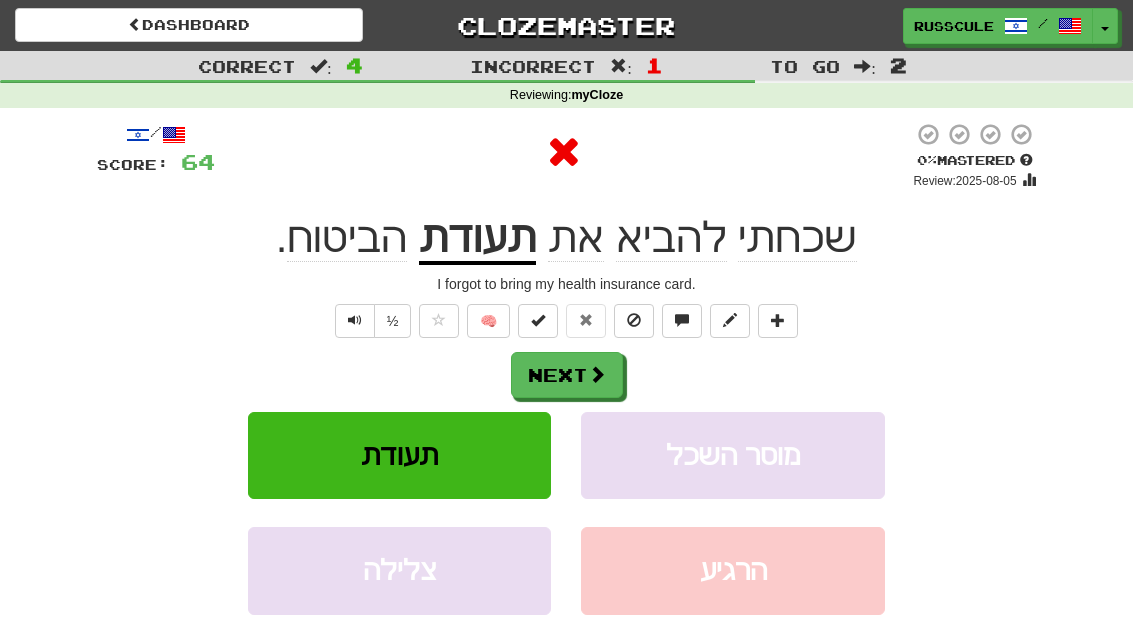 click on "Next" at bounding box center [567, 375] 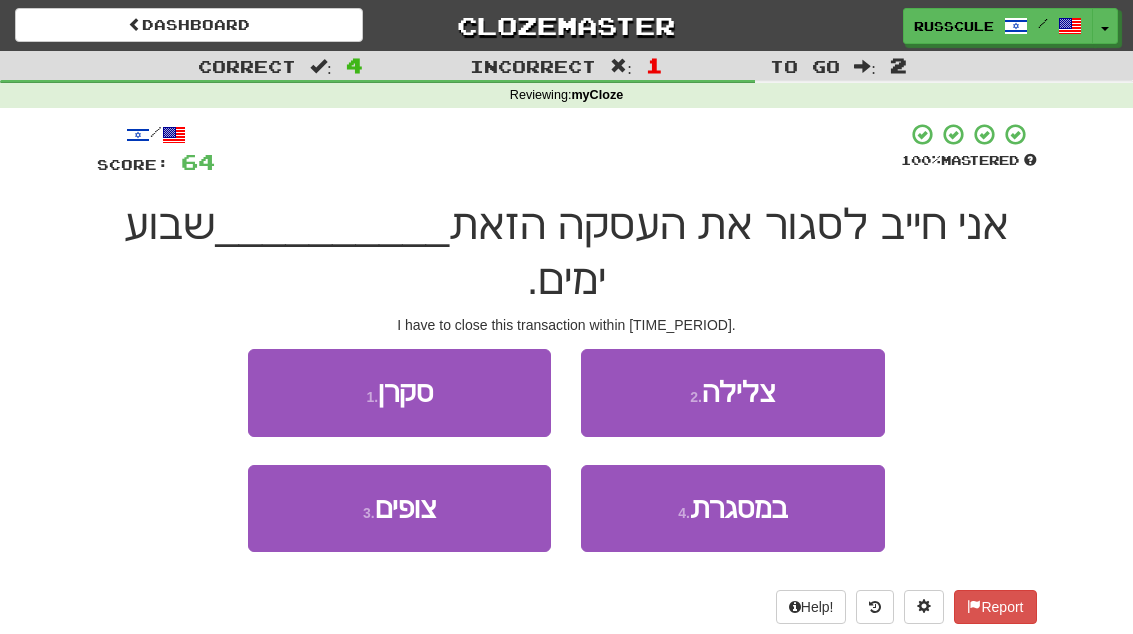 click on "במסגרת" at bounding box center (739, 508) 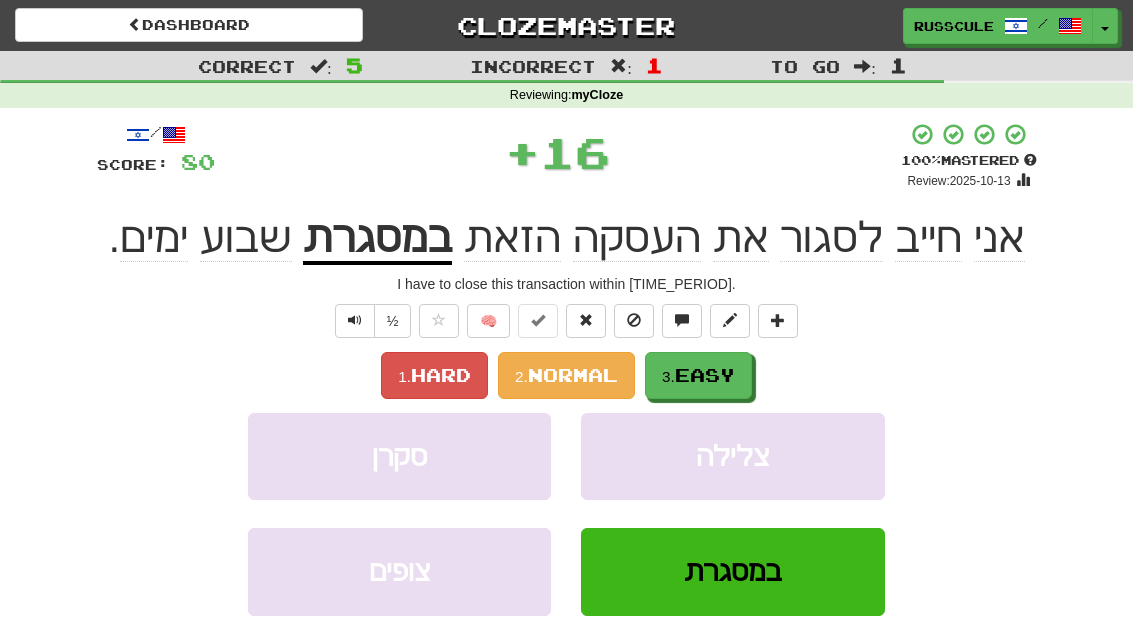 click on "צלילה" at bounding box center (732, 456) 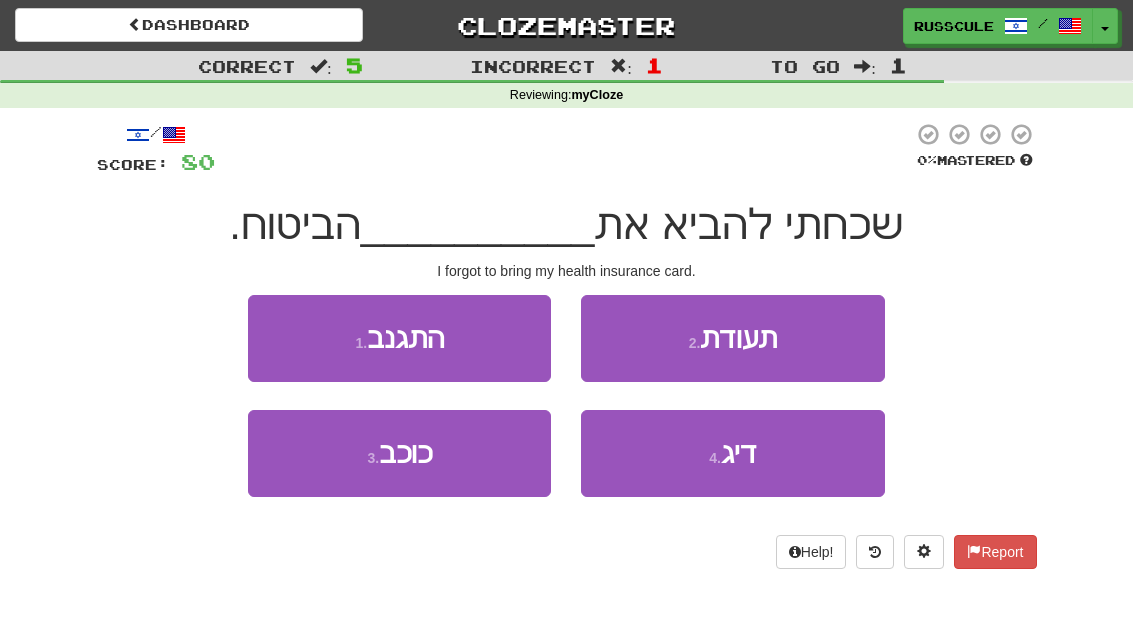 click on "2 .  תעודת" at bounding box center [732, 338] 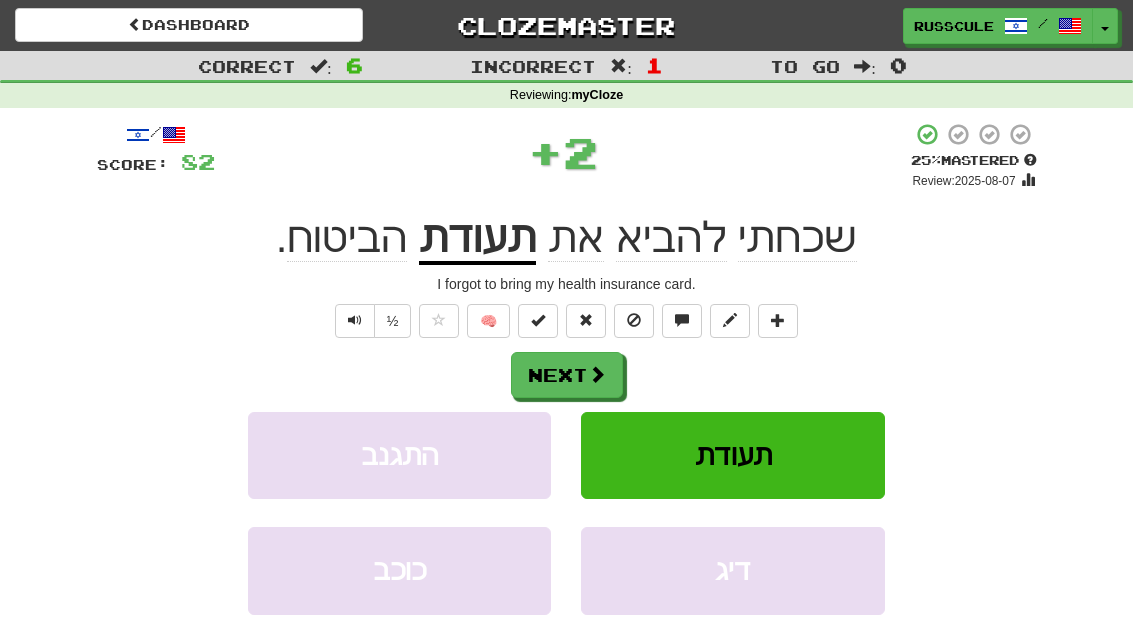 click on "Next" at bounding box center (567, 375) 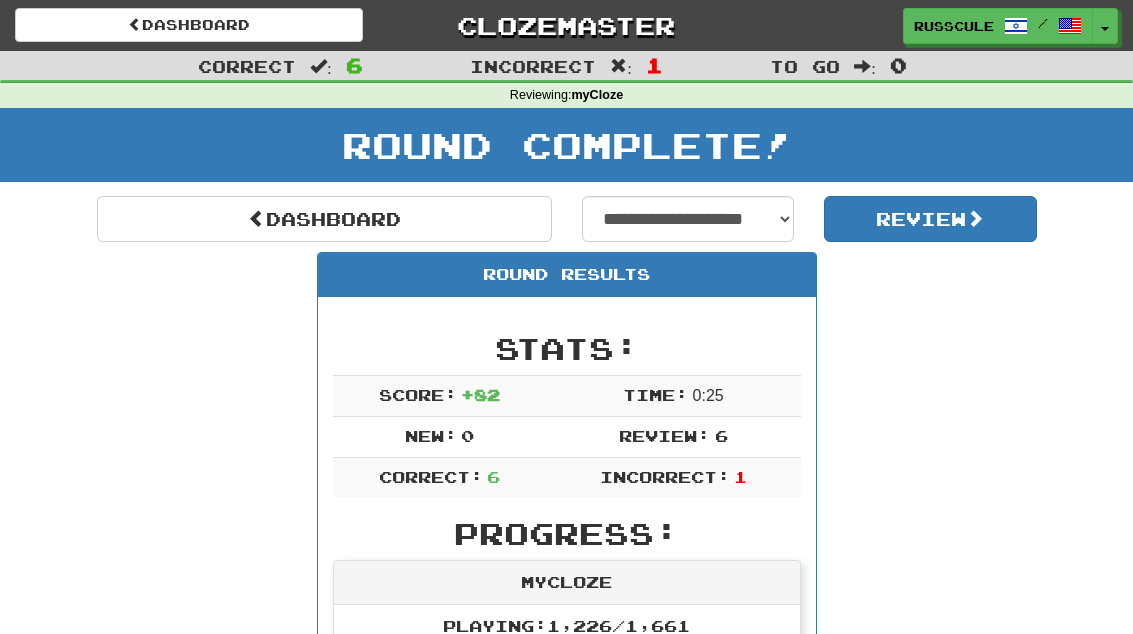 click on "Dashboard" at bounding box center [324, 219] 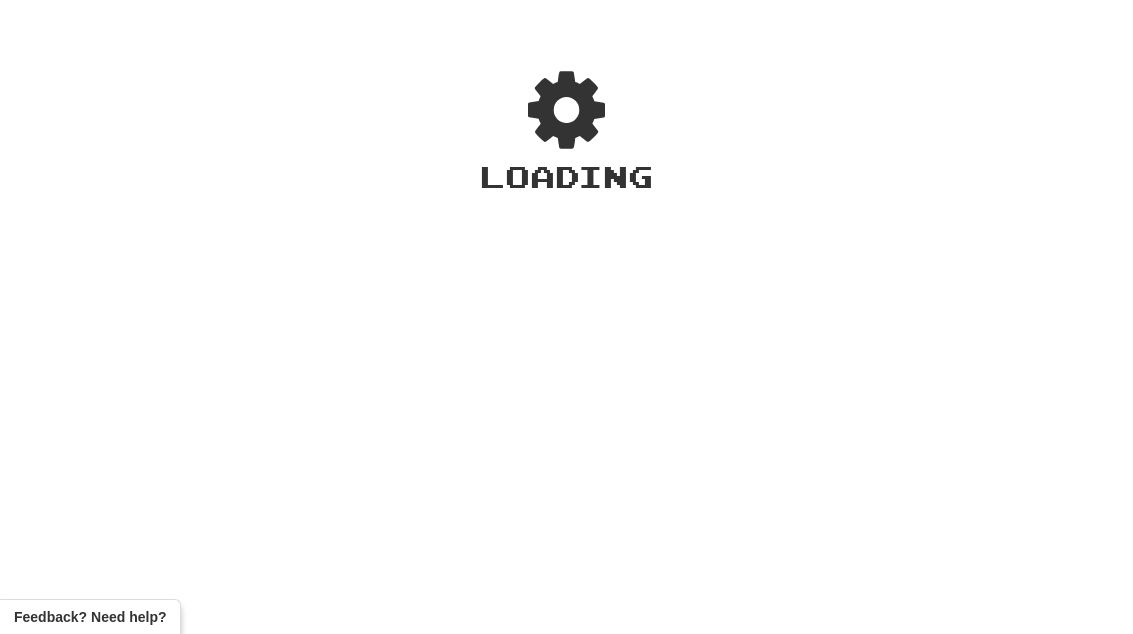 scroll, scrollTop: 0, scrollLeft: 0, axis: both 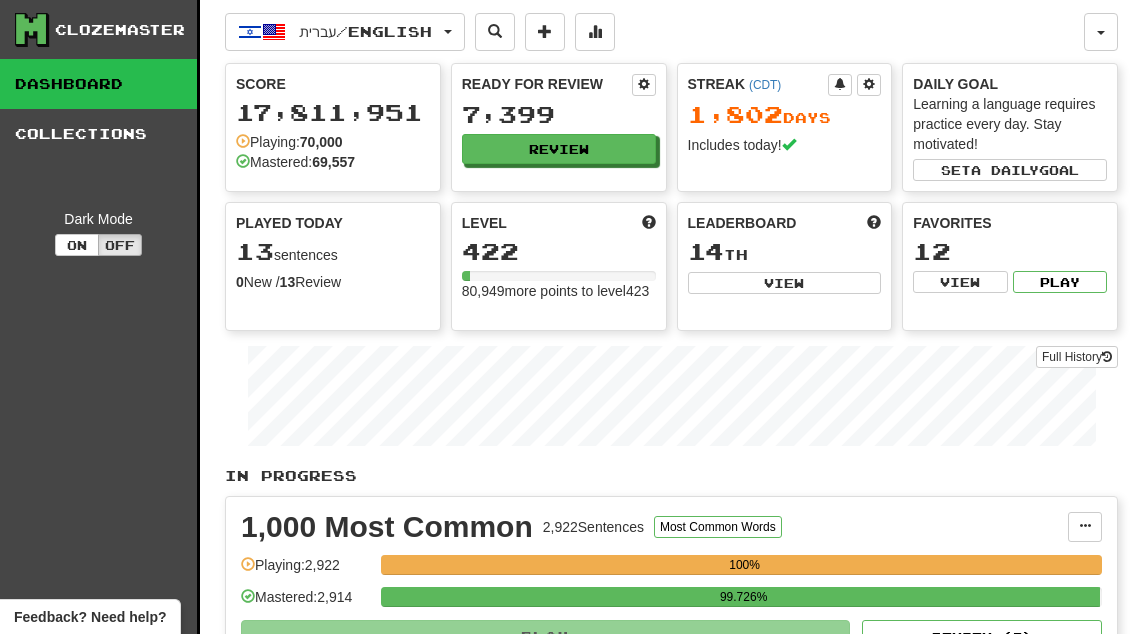 click on "Review" at bounding box center (559, 149) 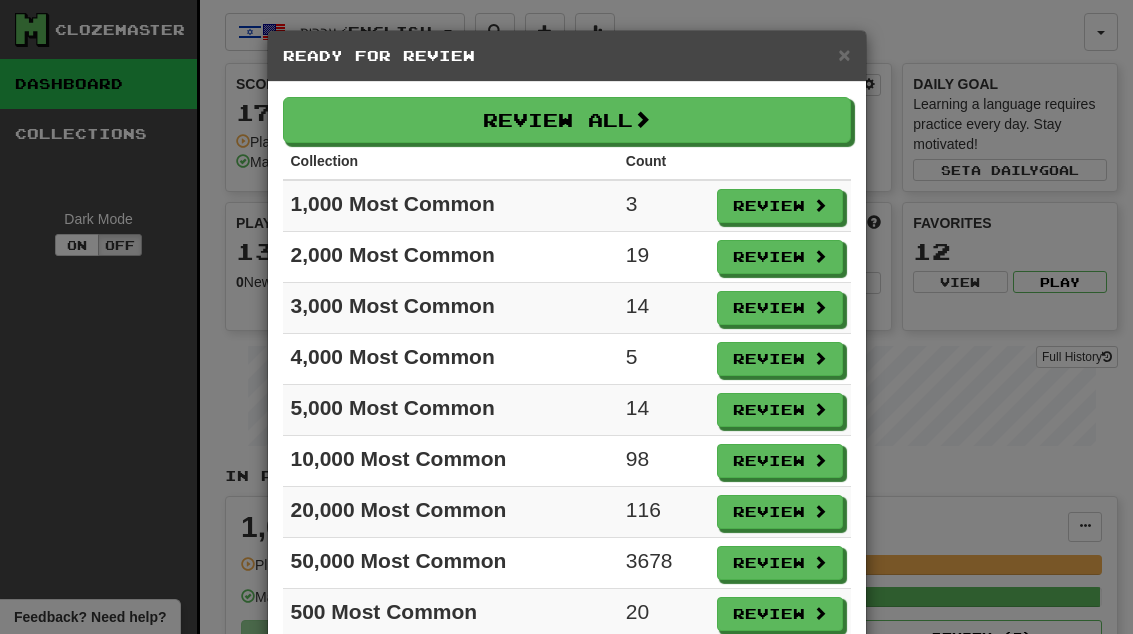 scroll, scrollTop: 0, scrollLeft: 0, axis: both 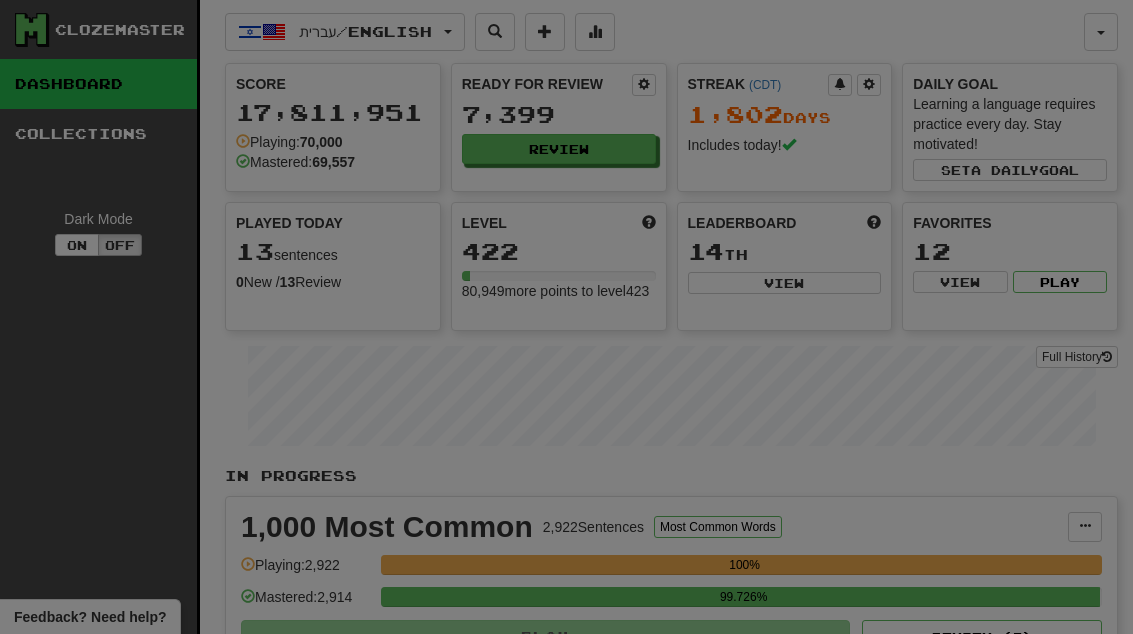 select on "**" 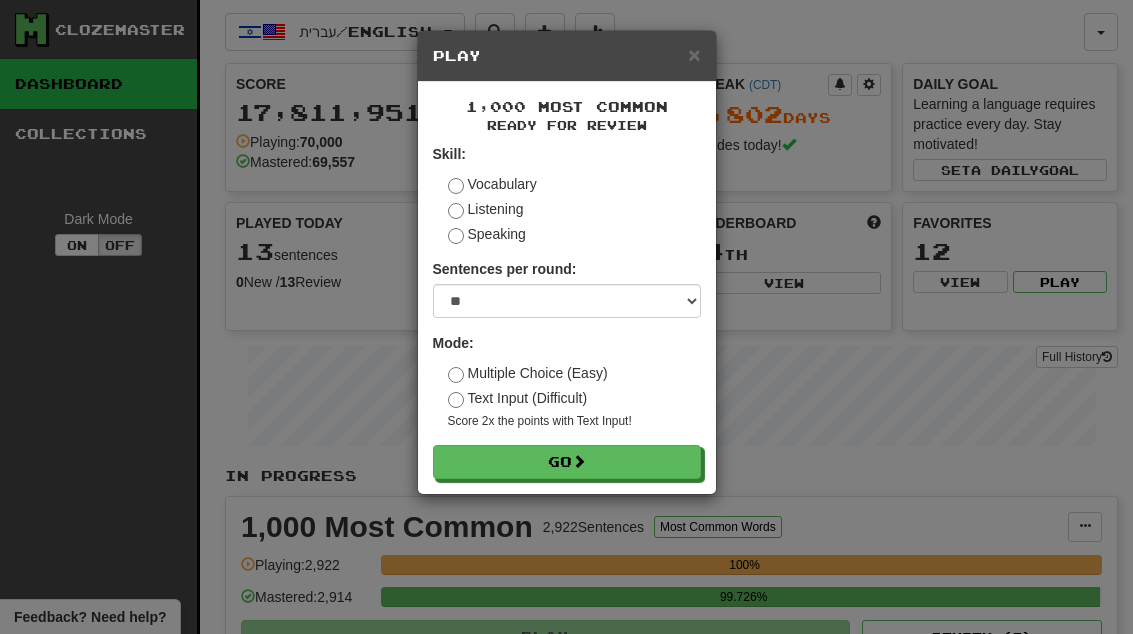 click on "Go" at bounding box center [567, 462] 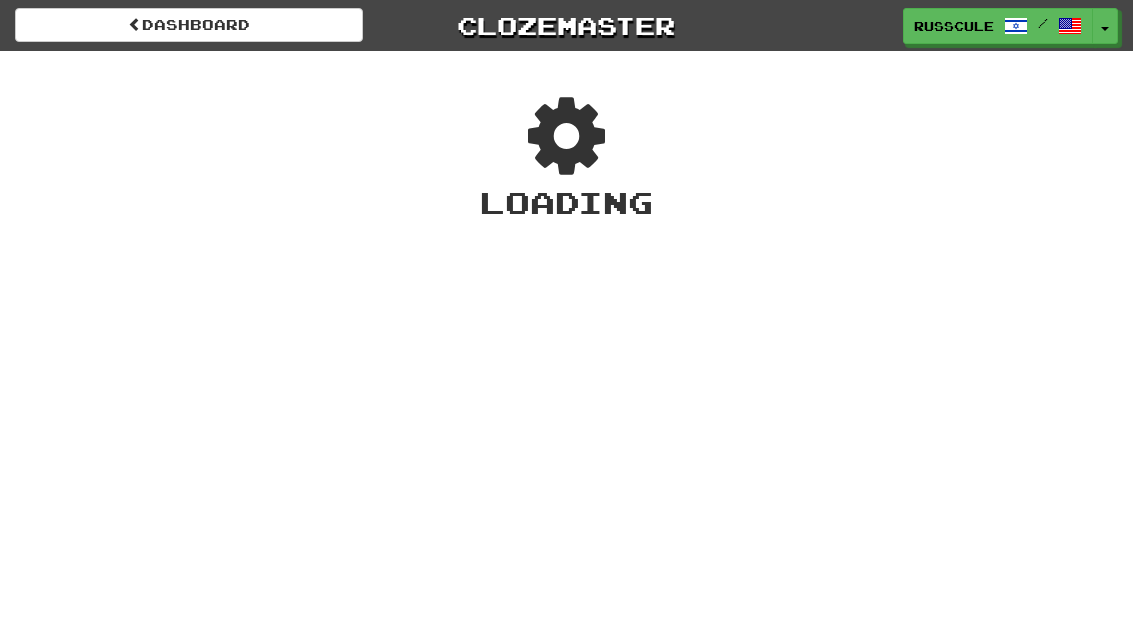 scroll, scrollTop: 0, scrollLeft: 0, axis: both 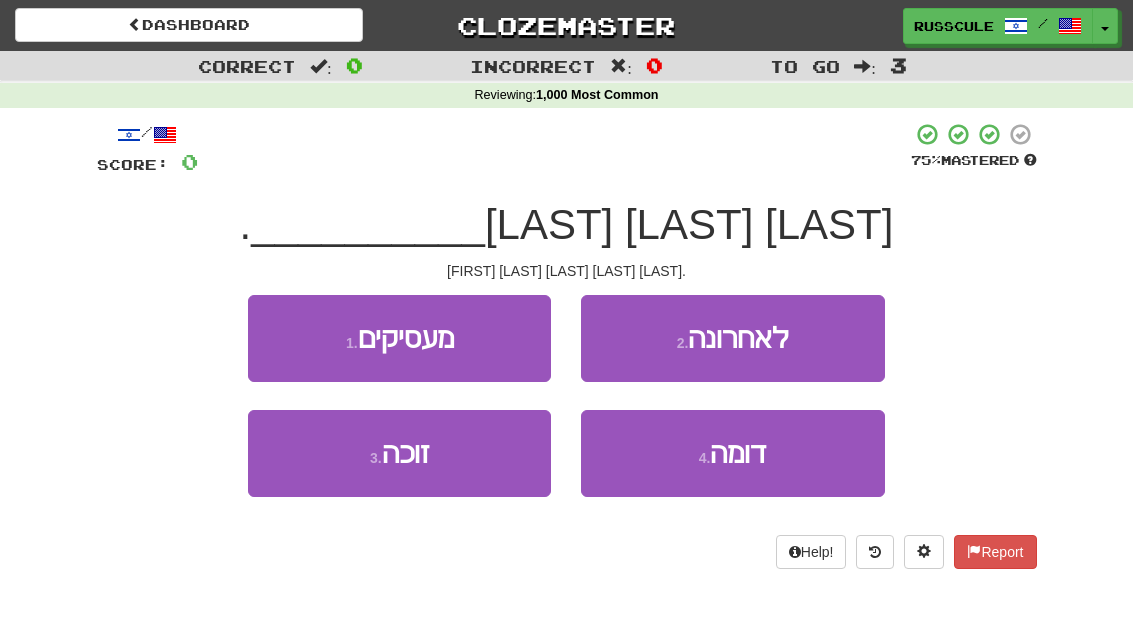 click on "2 .  [LAST]" at bounding box center (732, 338) 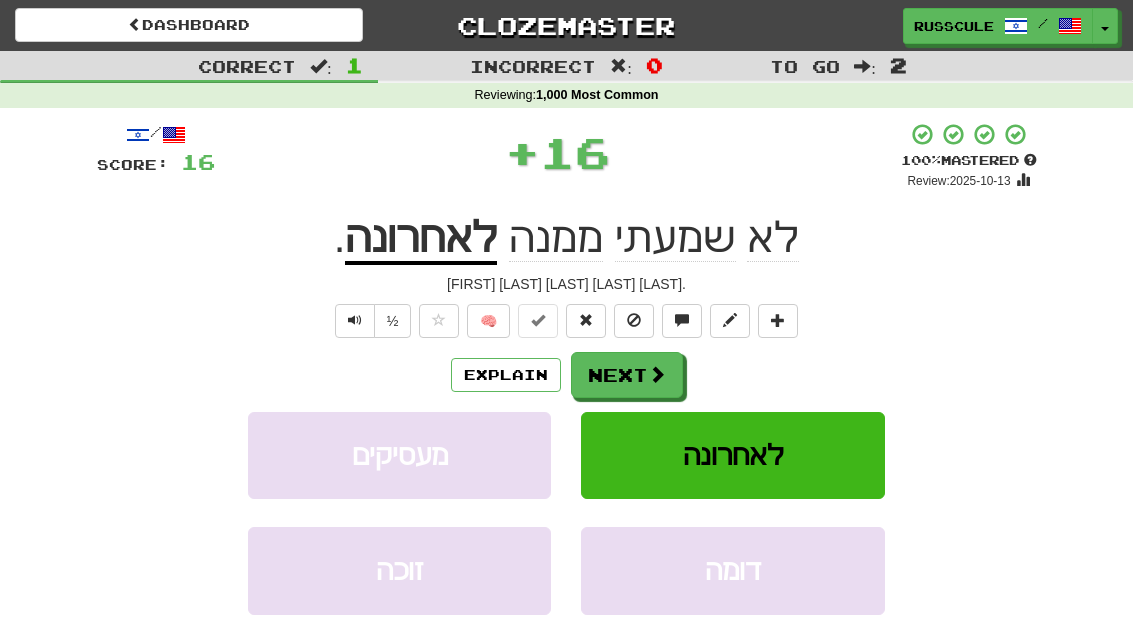 click at bounding box center [657, 374] 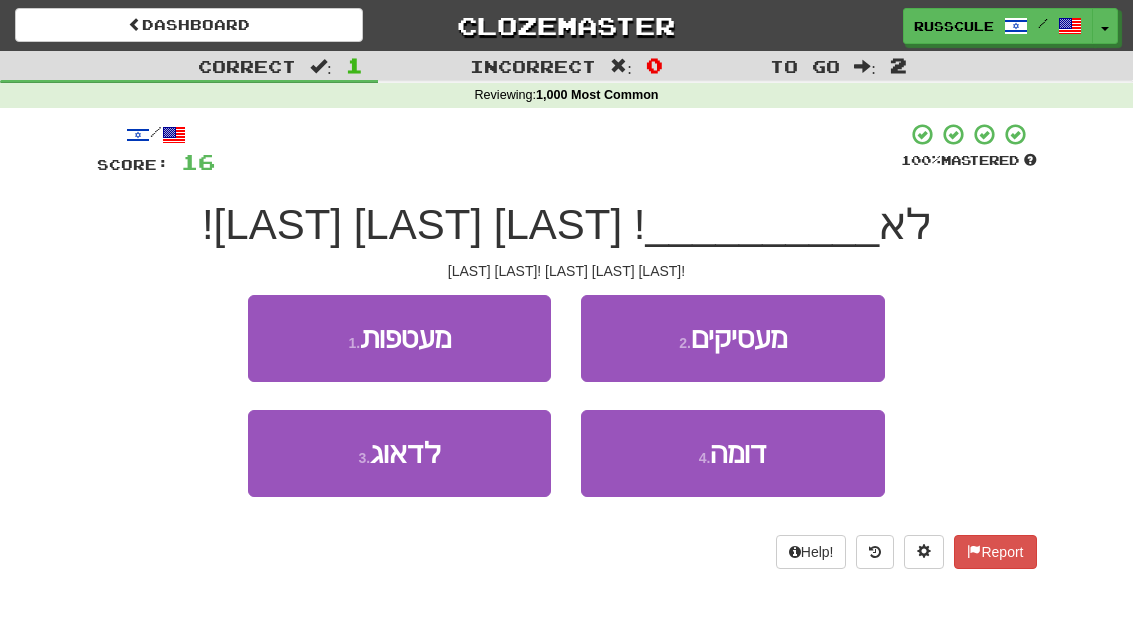 click on "3 .  [LAST]" at bounding box center [399, 453] 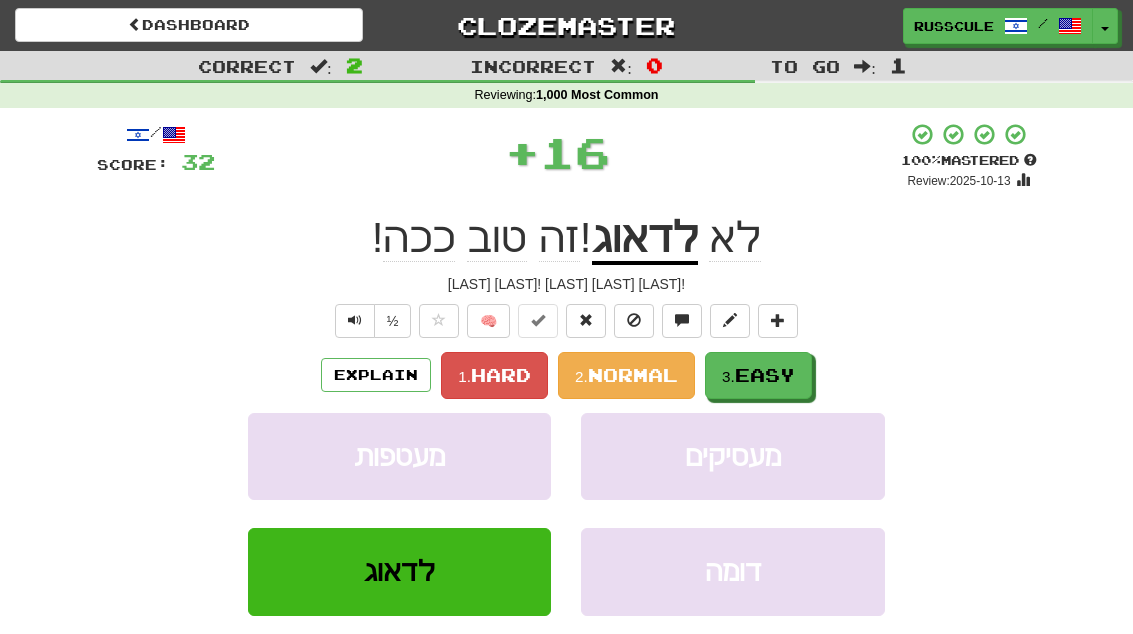 click on "Easy" at bounding box center (765, 375) 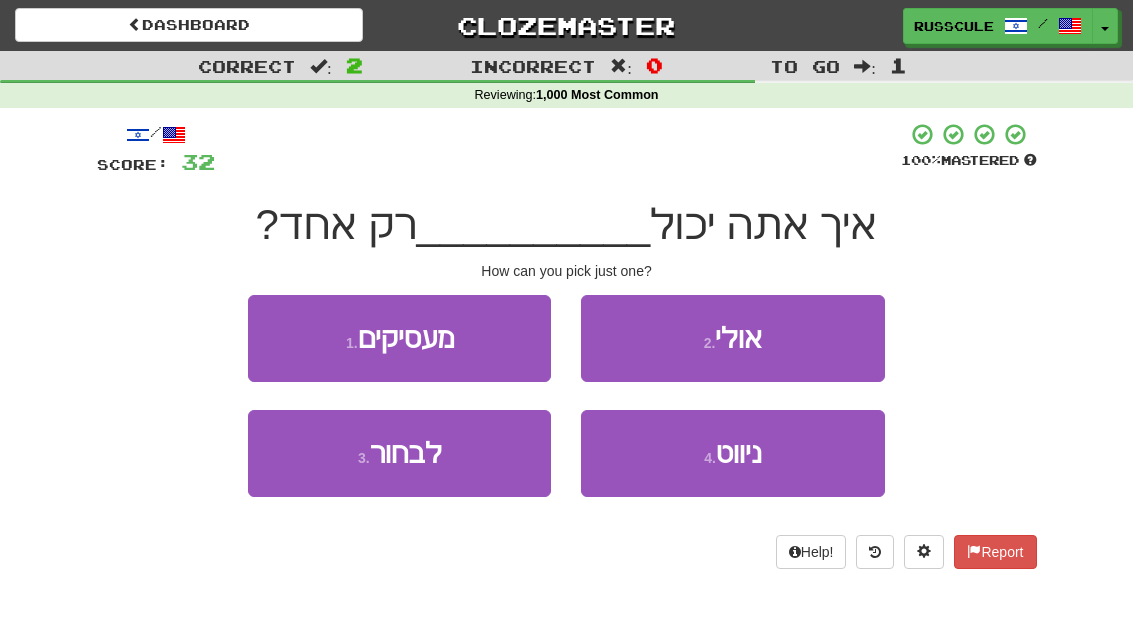 click on "3 .  [LAST]" at bounding box center (399, 453) 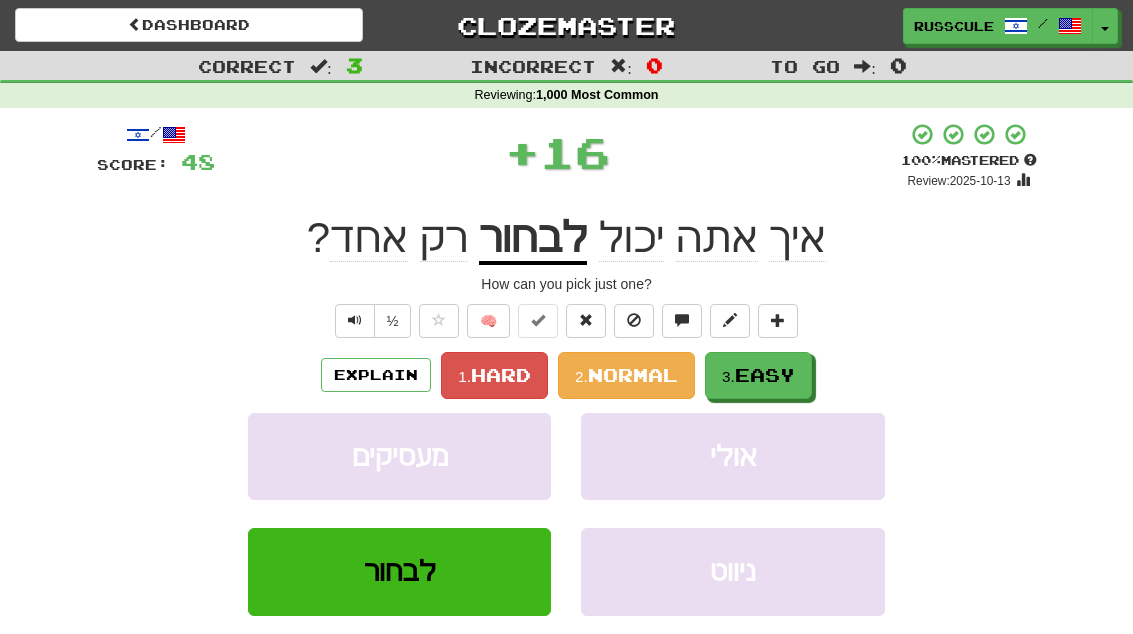 click on "Easy" at bounding box center (765, 375) 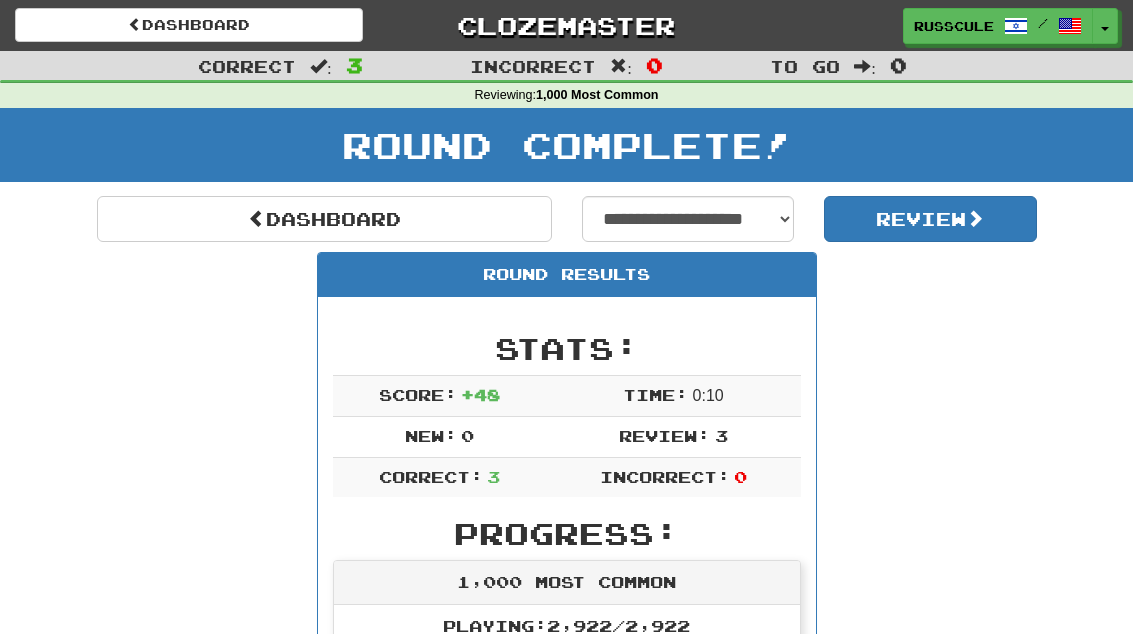 click on "Dashboard" at bounding box center [324, 219] 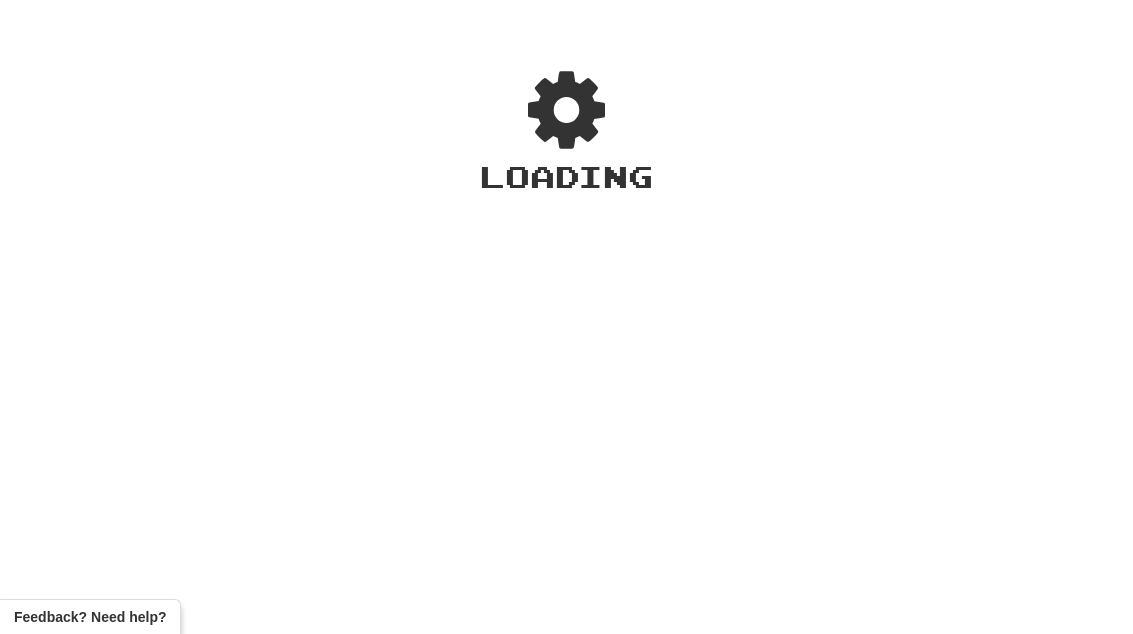scroll, scrollTop: 0, scrollLeft: 0, axis: both 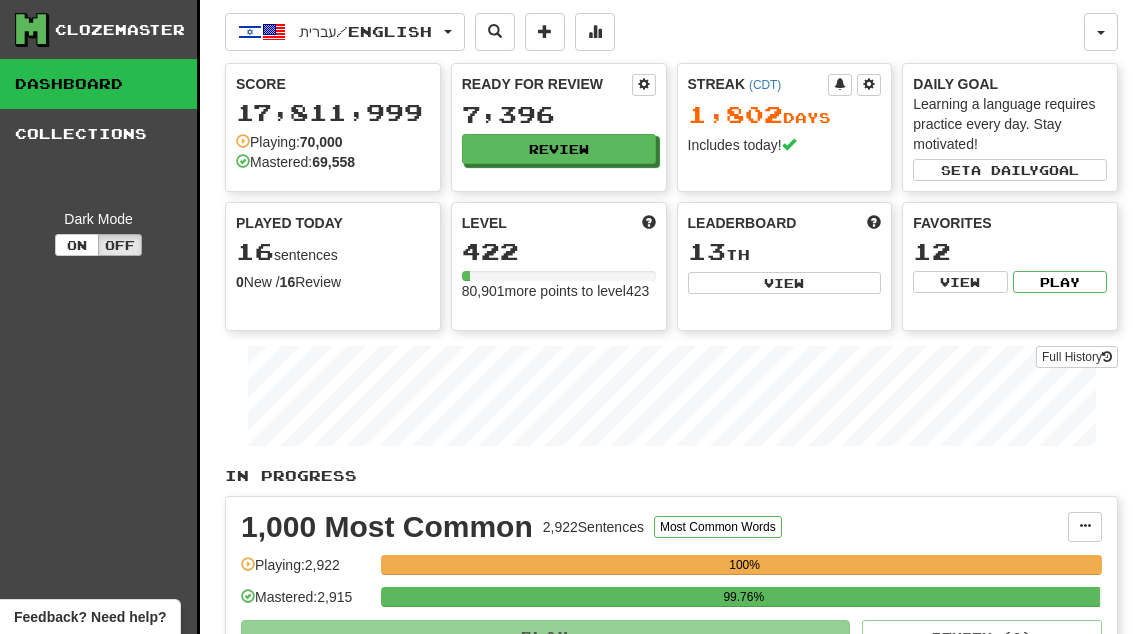 click on "Review" at bounding box center [559, 149] 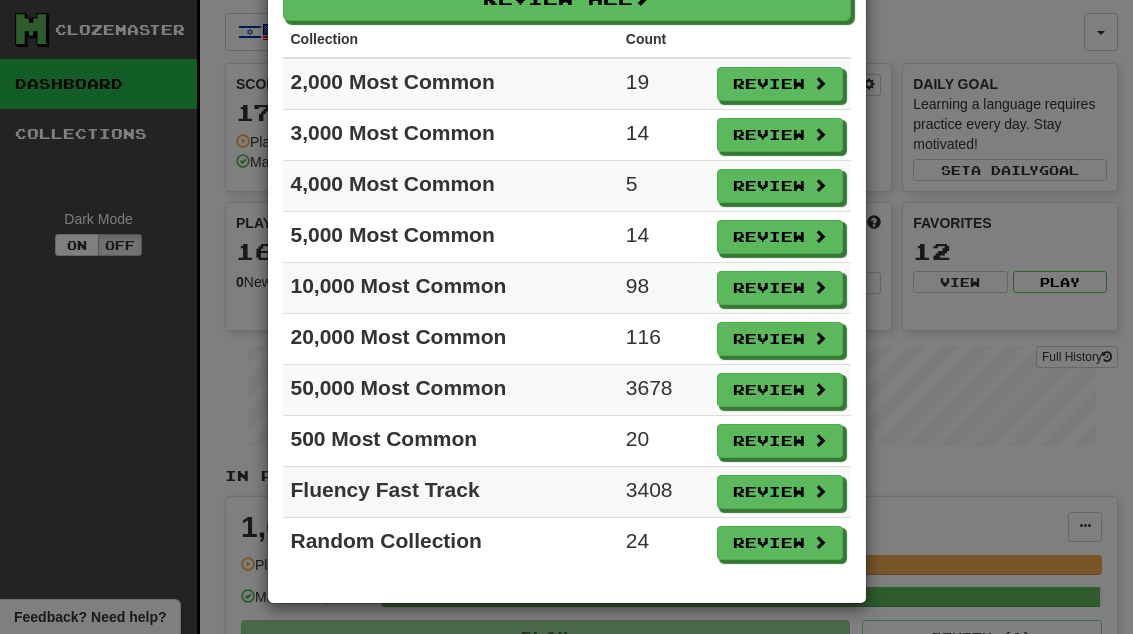scroll, scrollTop: 122, scrollLeft: 0, axis: vertical 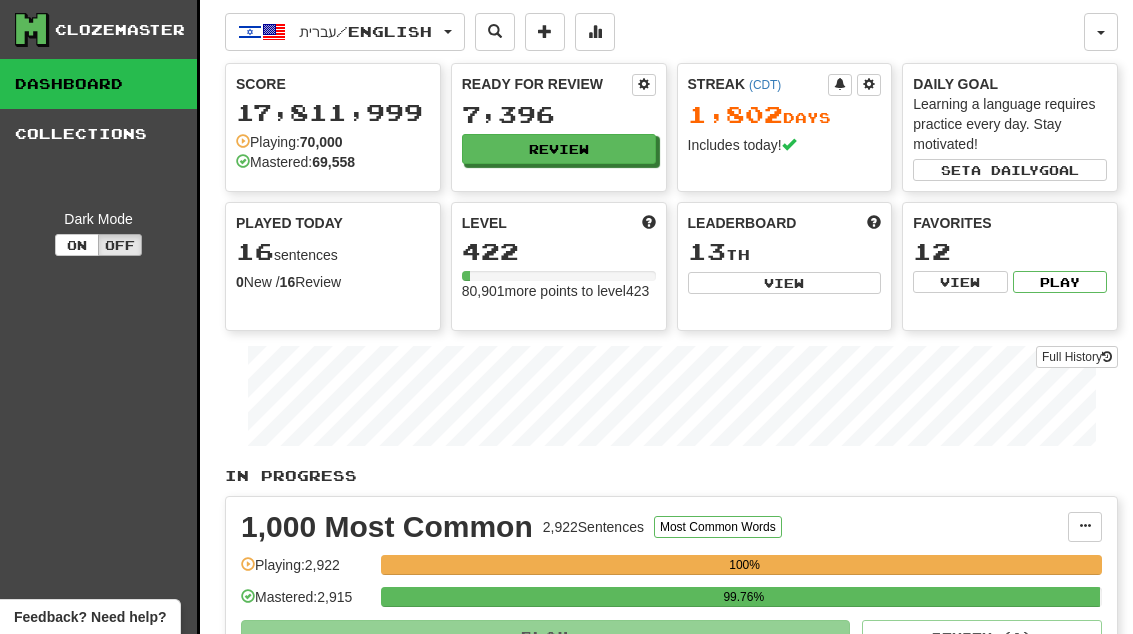 select on "**" 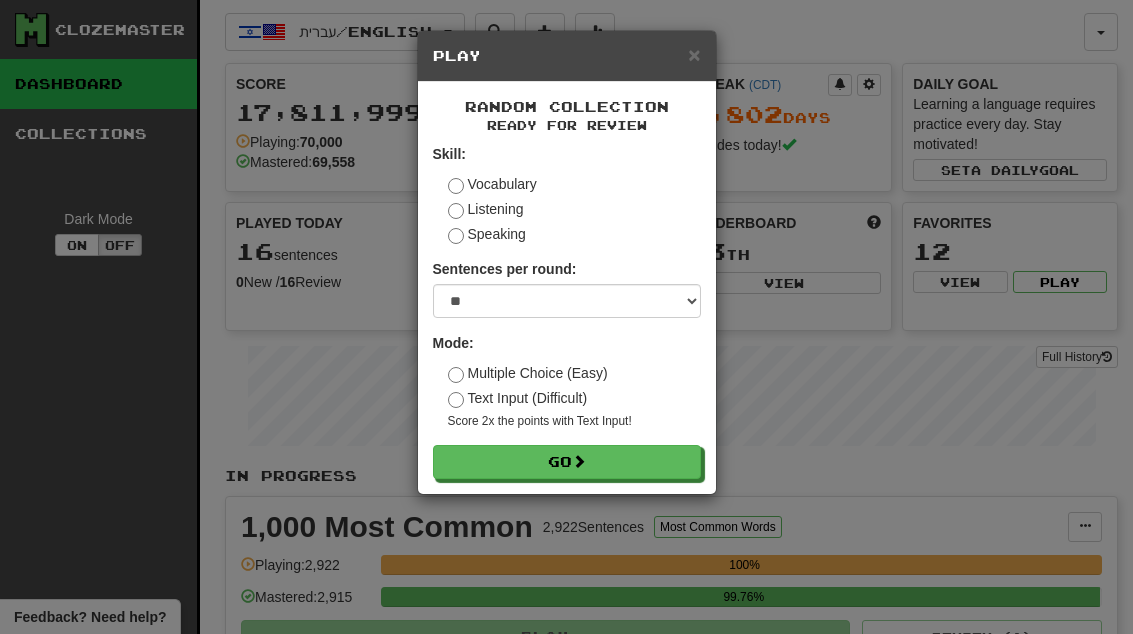 click on "Go" at bounding box center (567, 462) 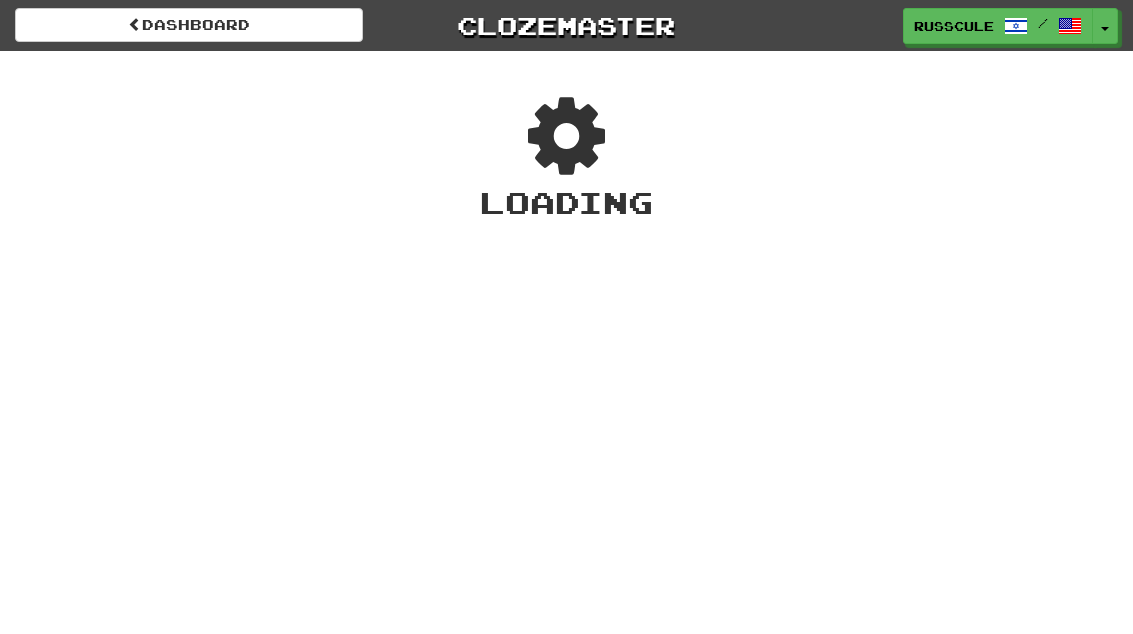 scroll, scrollTop: 0, scrollLeft: 0, axis: both 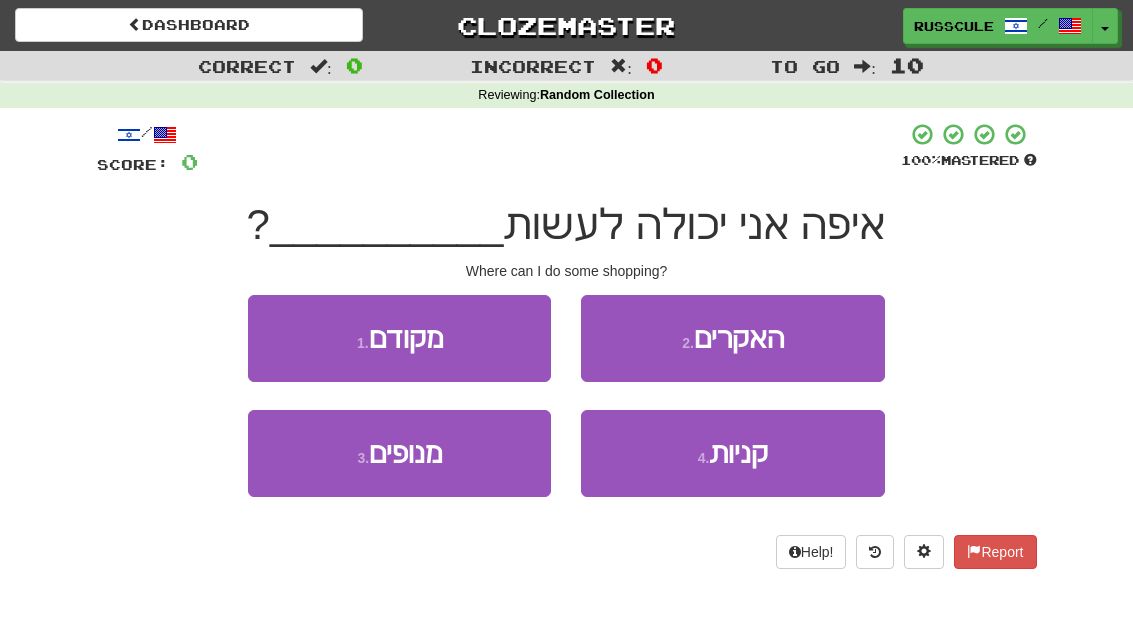 click on "קניות" at bounding box center (738, 453) 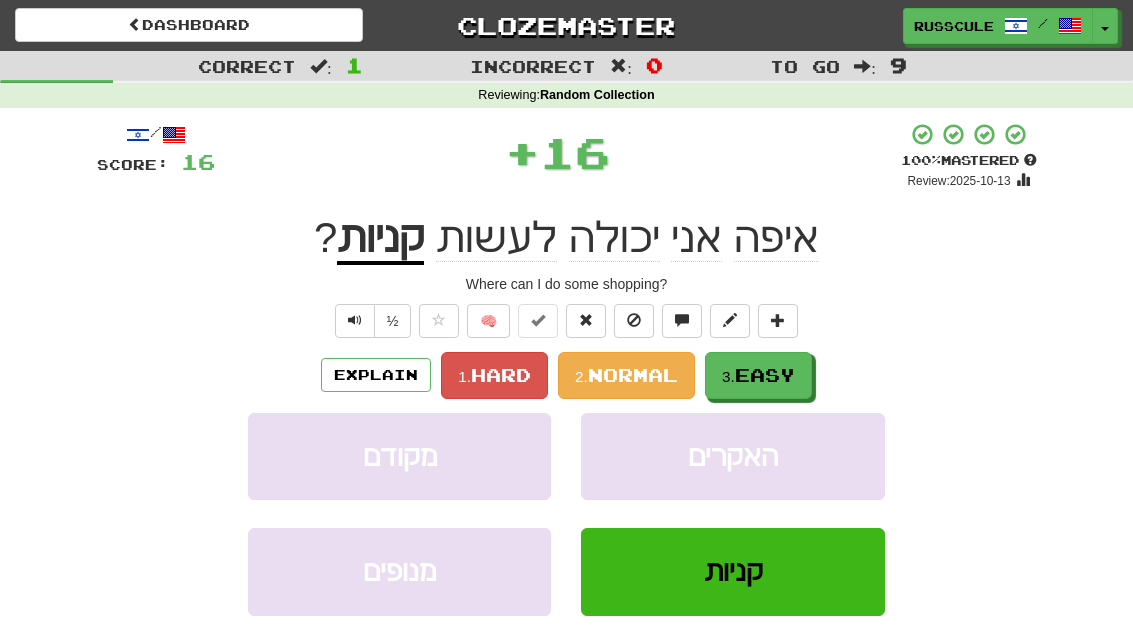 click on "Easy" at bounding box center (765, 375) 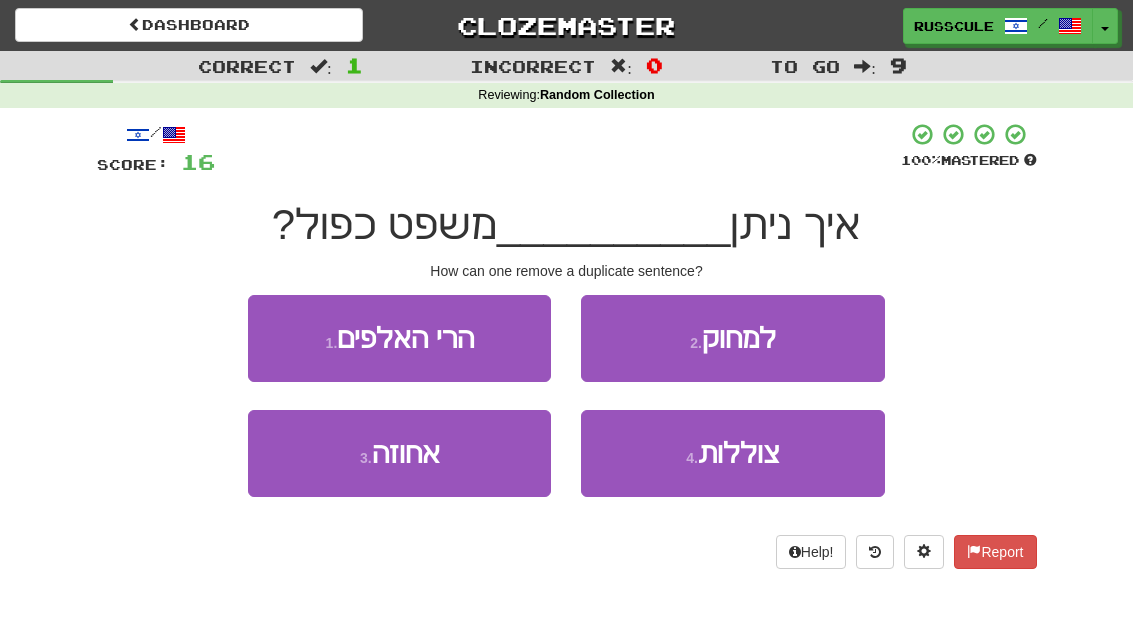 click on "2 .  למחוק" at bounding box center [732, 338] 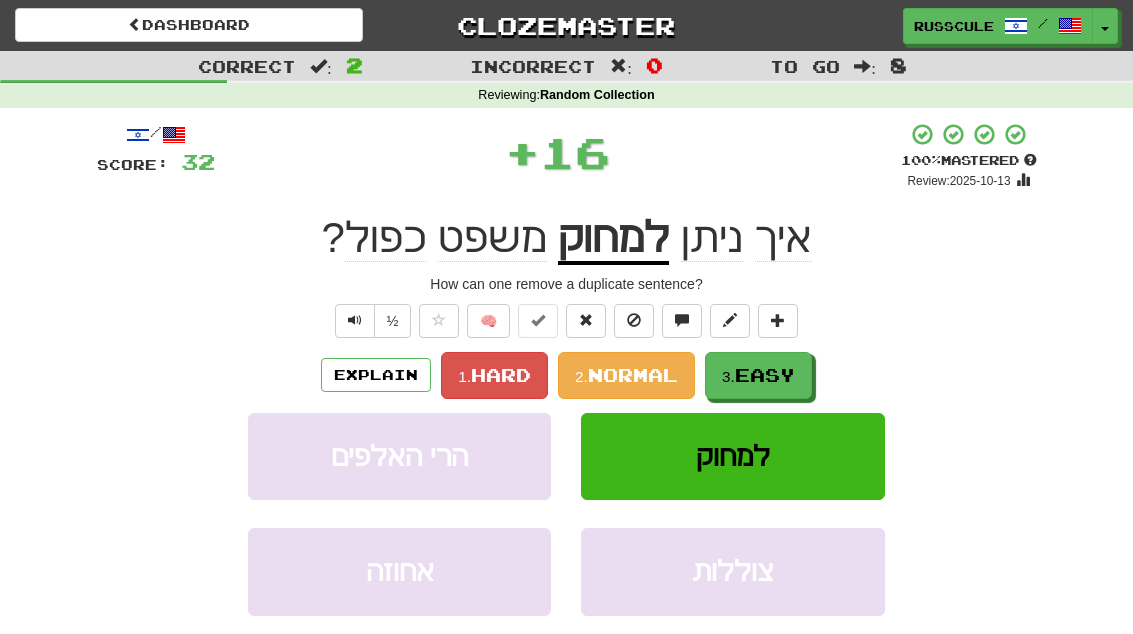 click on "Easy" at bounding box center (765, 375) 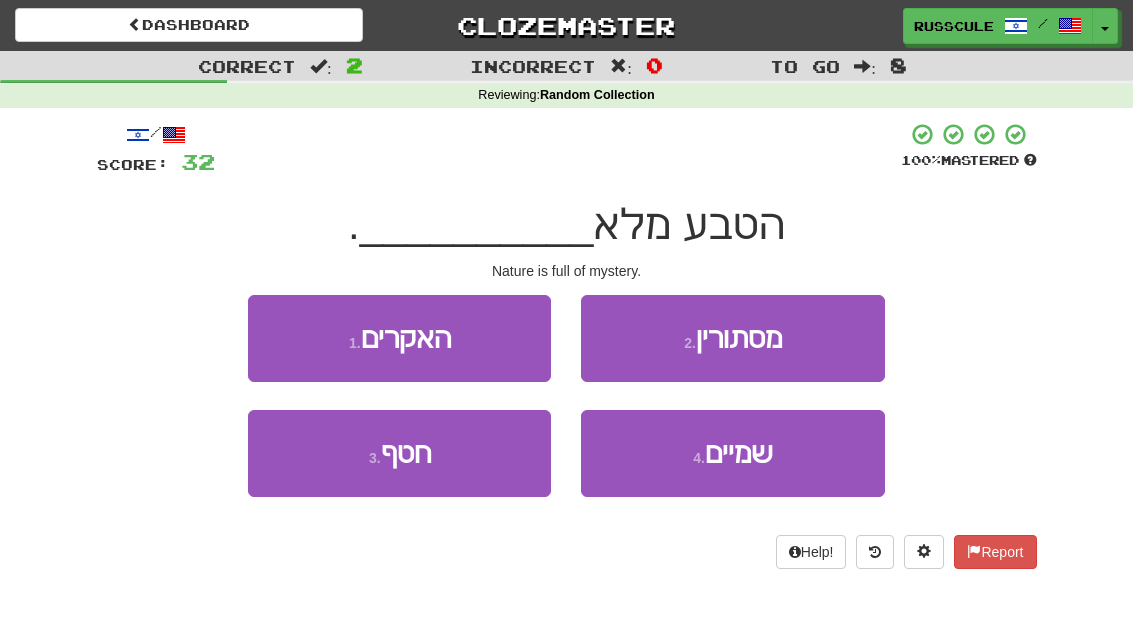 click on "2 .  מסתורין" at bounding box center (732, 338) 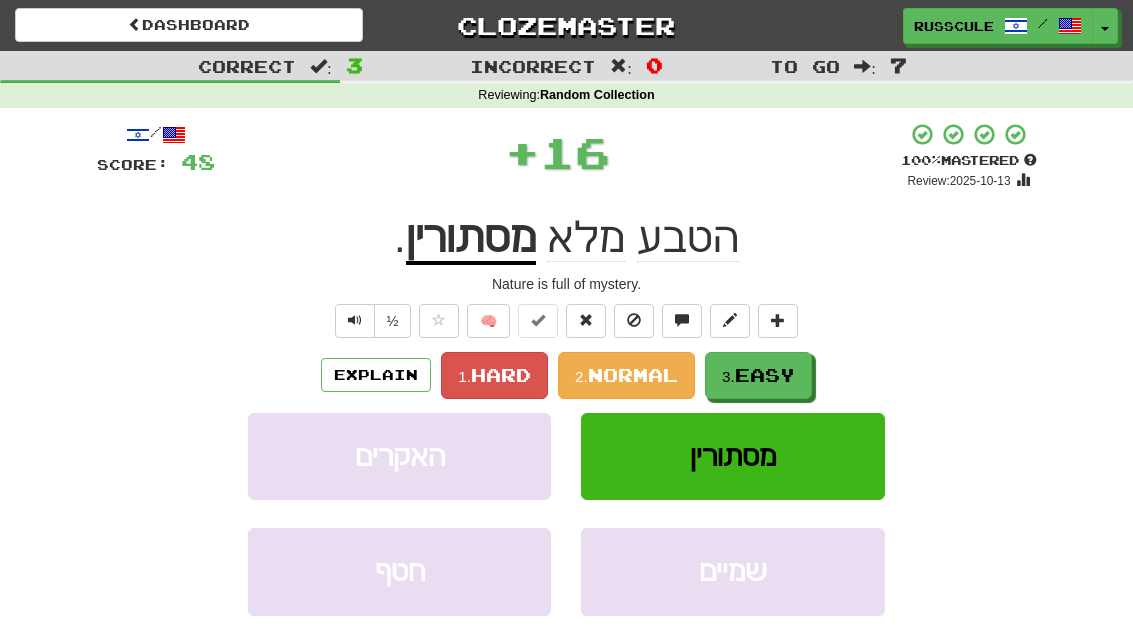 click on "Easy" at bounding box center [765, 375] 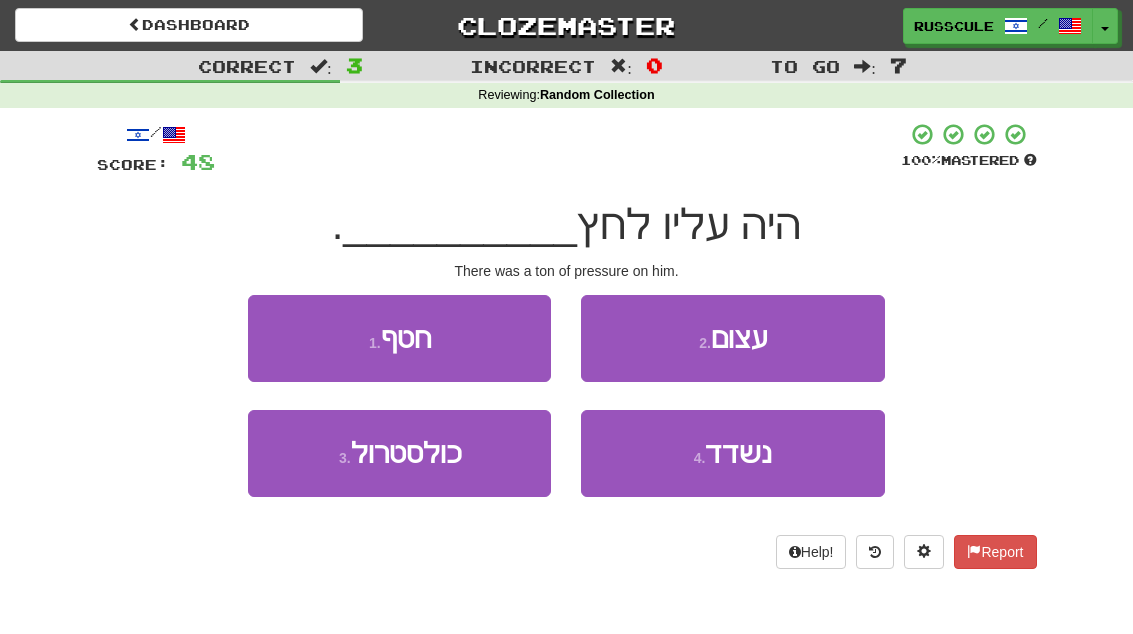 click on "2 .  עצום" at bounding box center (732, 338) 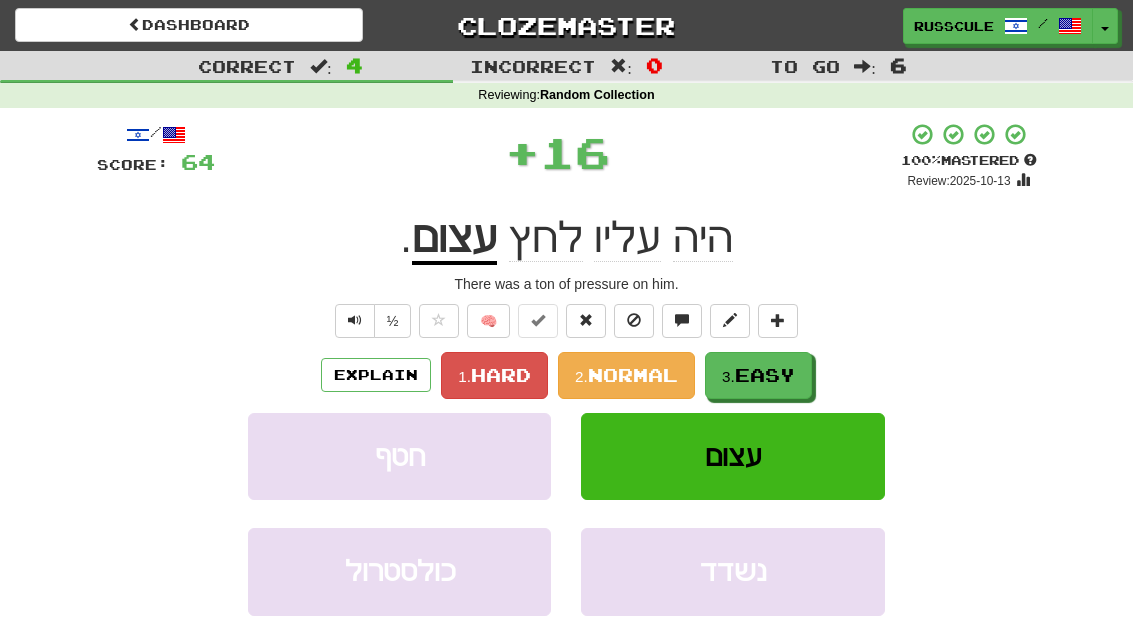 click on "Easy" at bounding box center [765, 375] 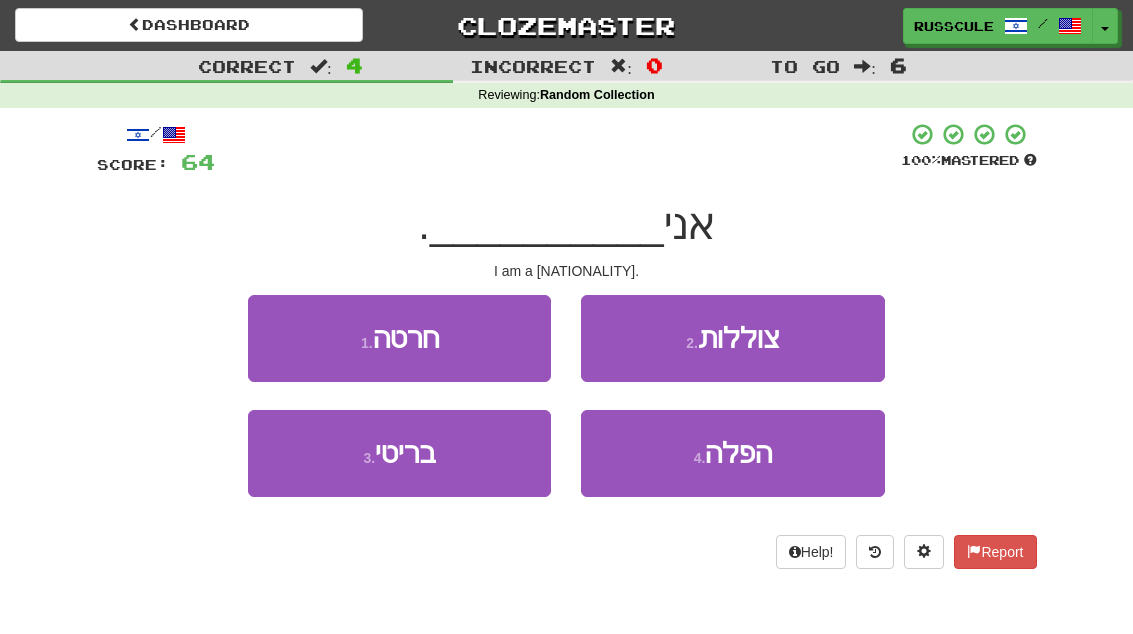 click on "3 .  בריטי" at bounding box center [399, 453] 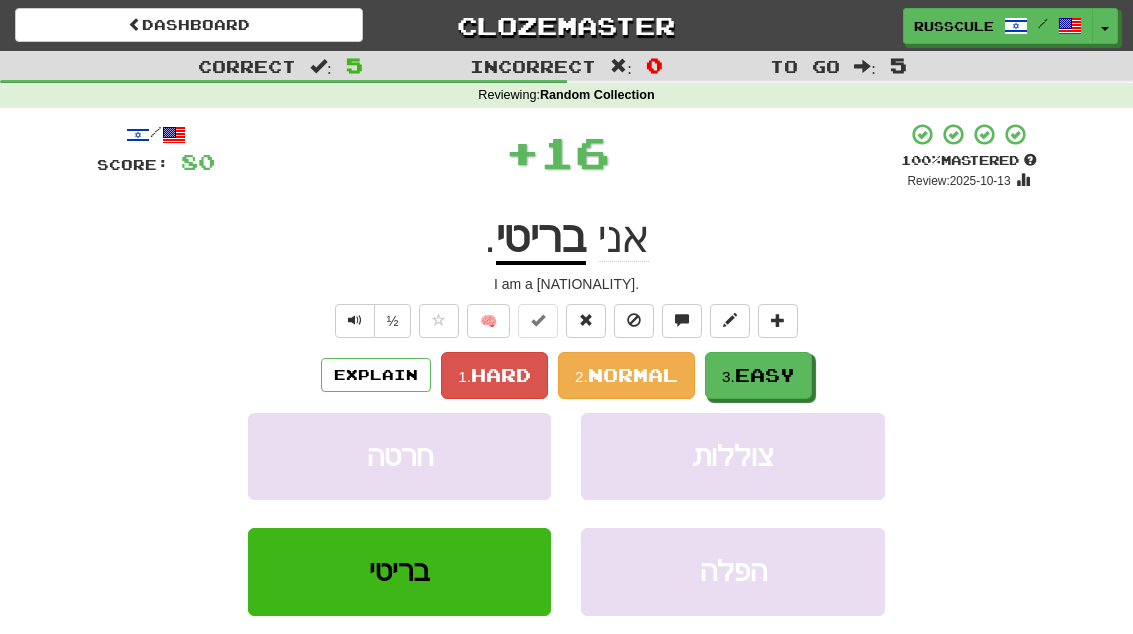 click on "3.  Easy" at bounding box center (758, 375) 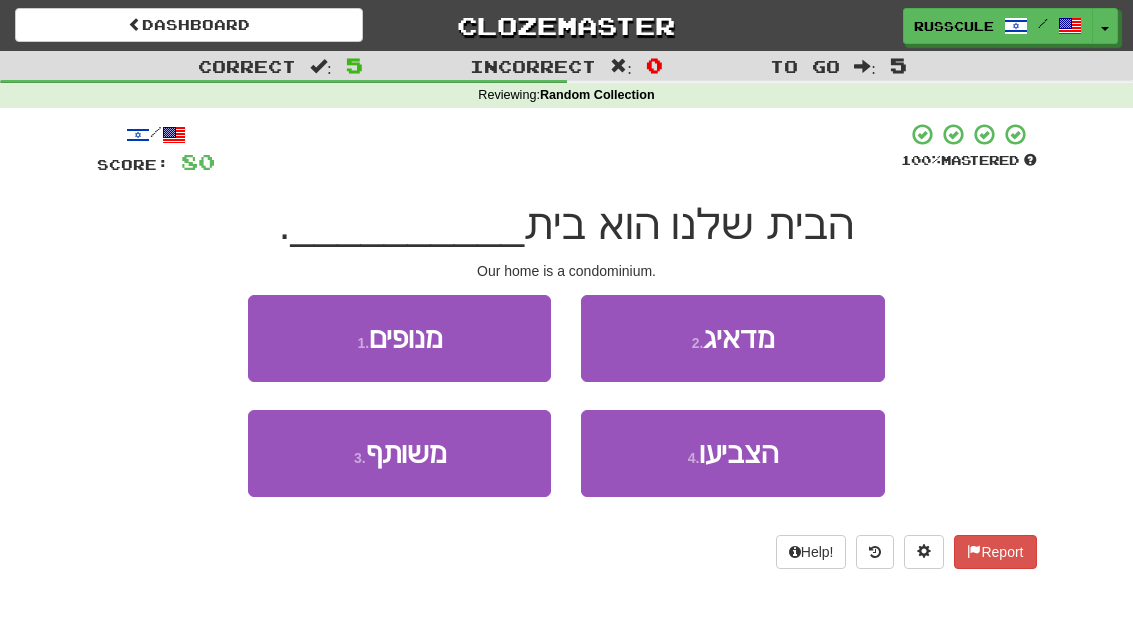 click on "3 .  משותף" at bounding box center [399, 453] 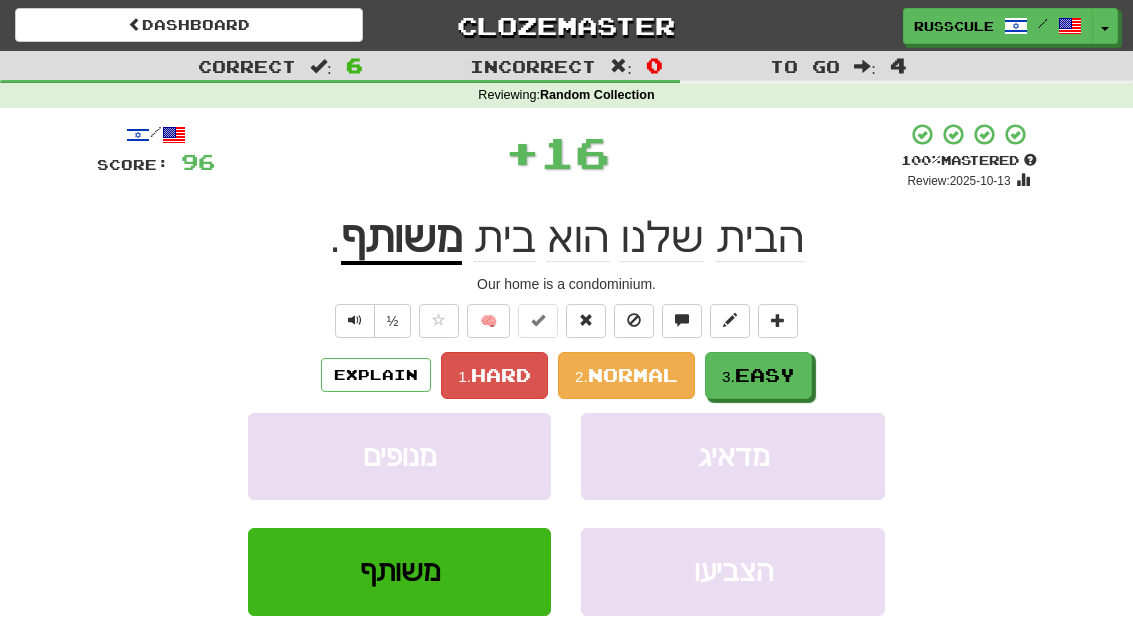 click on "Easy" at bounding box center [765, 375] 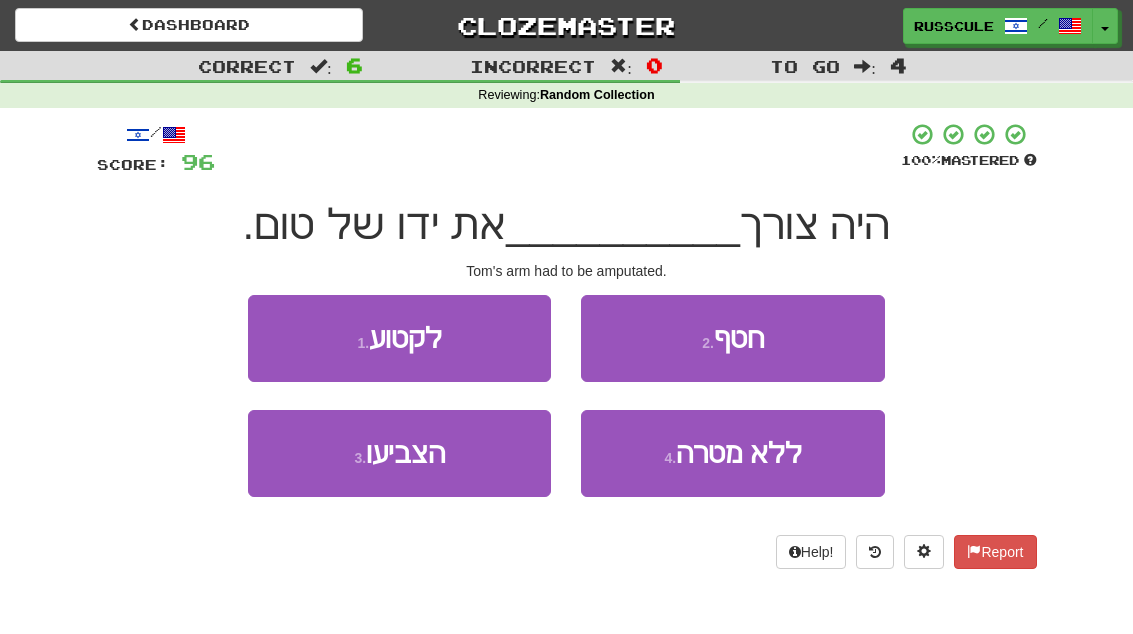 click on "1 .  לקטוע" at bounding box center (399, 338) 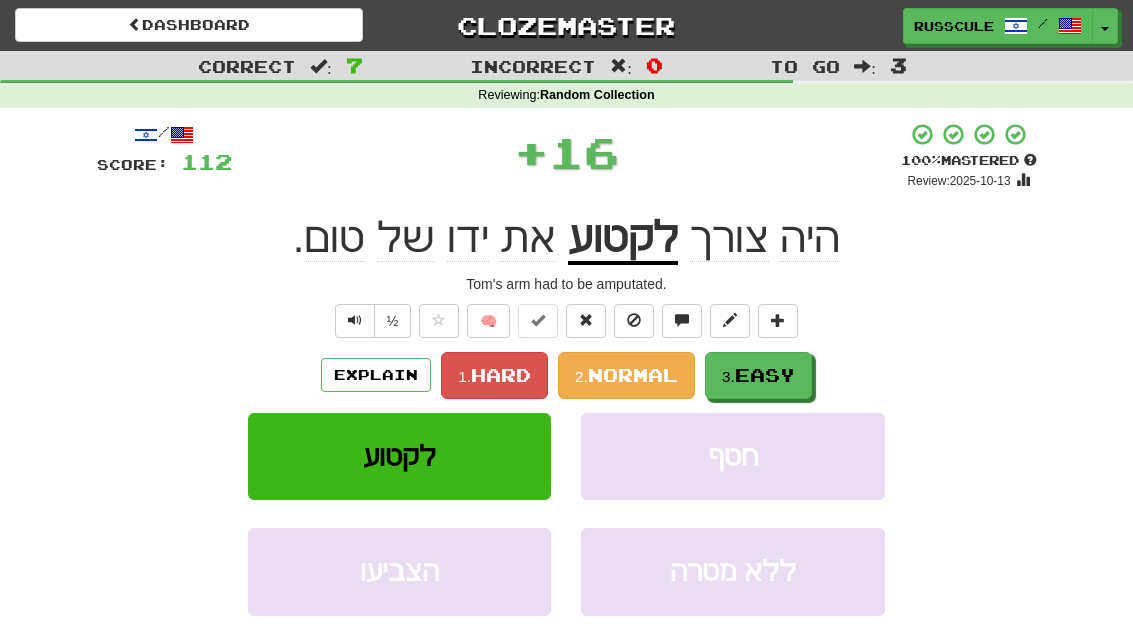 click on "3.  Easy" at bounding box center (758, 375) 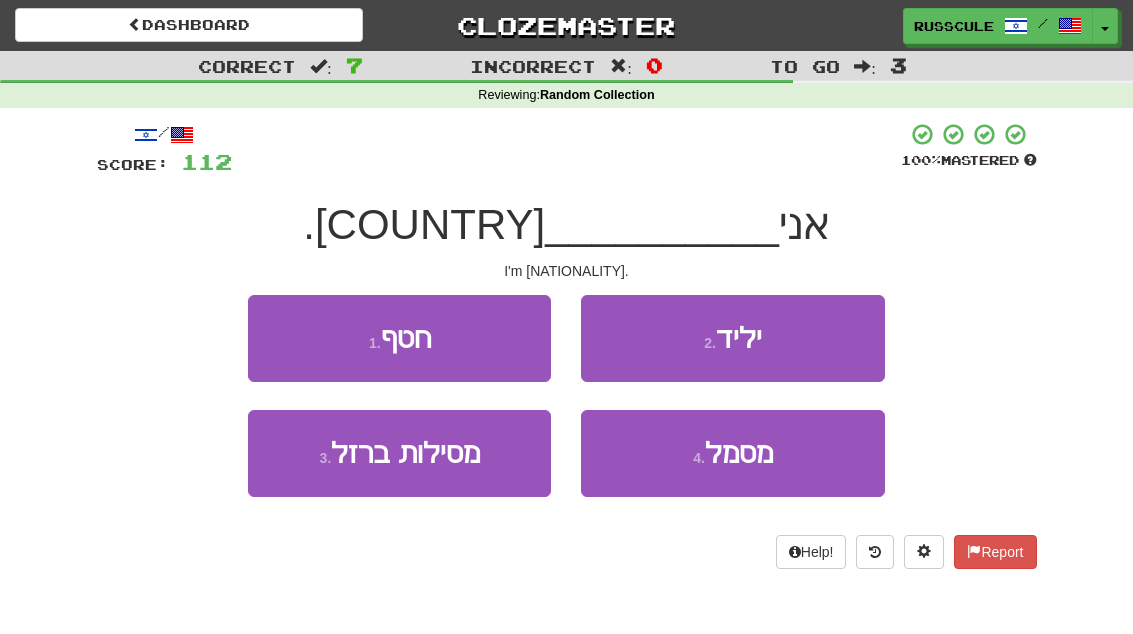 click on "2 .  יליד" at bounding box center [732, 338] 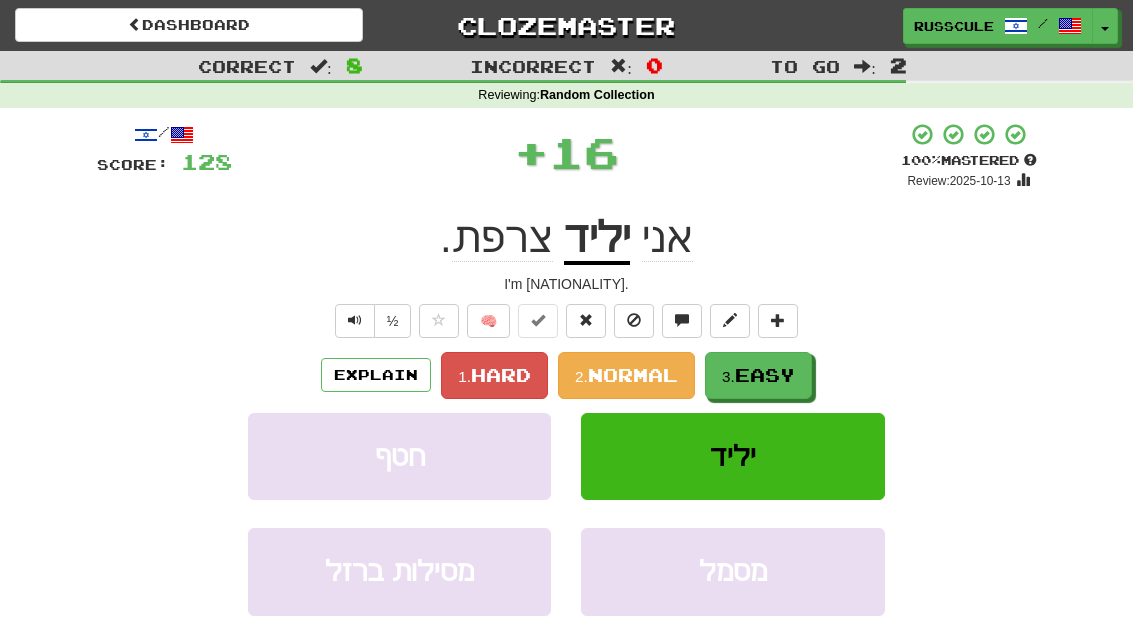 click on "Easy" at bounding box center [765, 375] 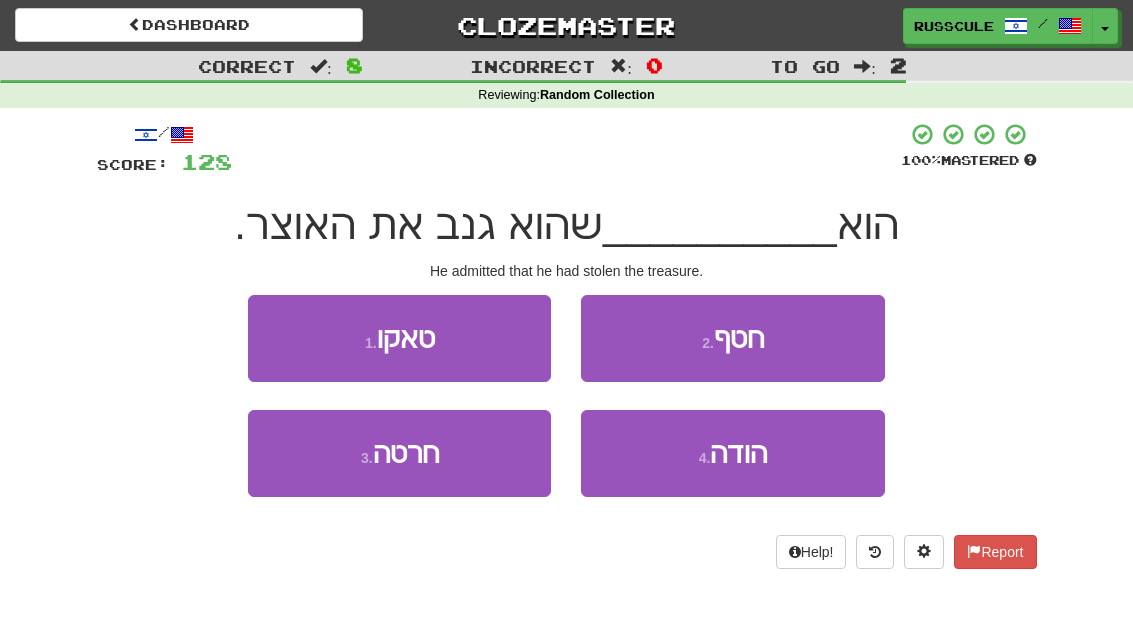 click on "הודה" at bounding box center [738, 453] 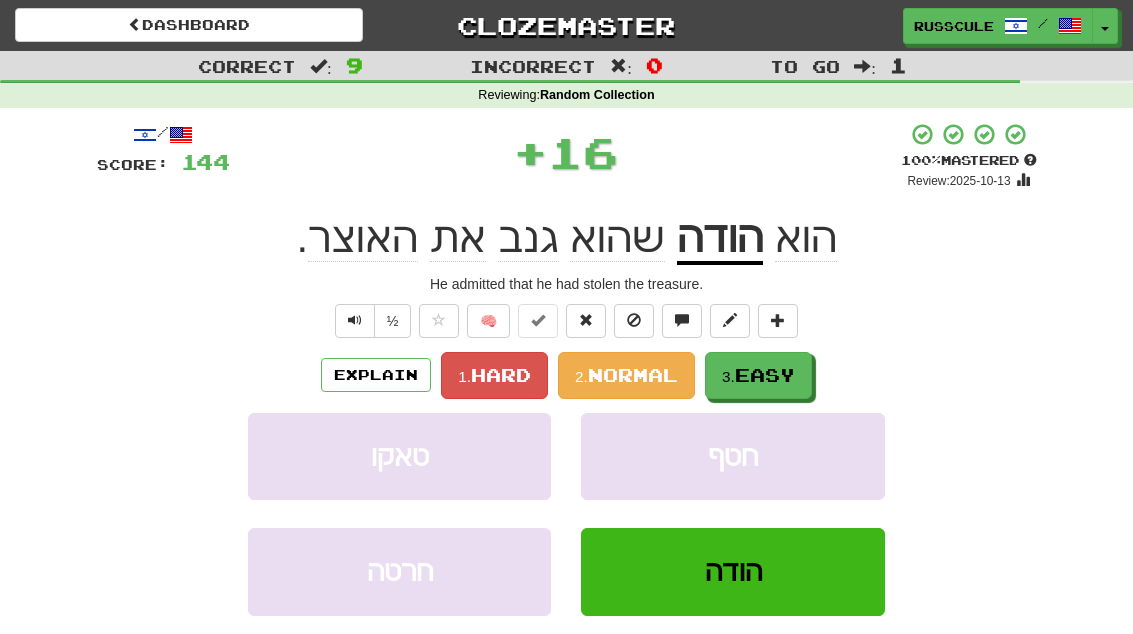 click on "Easy" at bounding box center (765, 375) 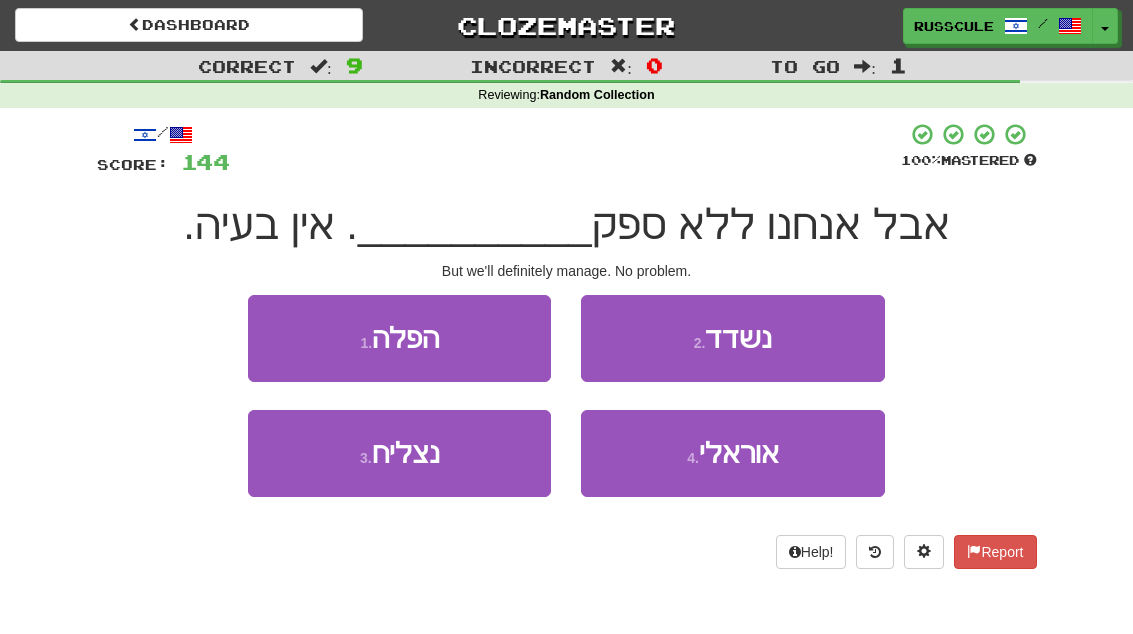 click on "3 .  נצליח" at bounding box center (399, 453) 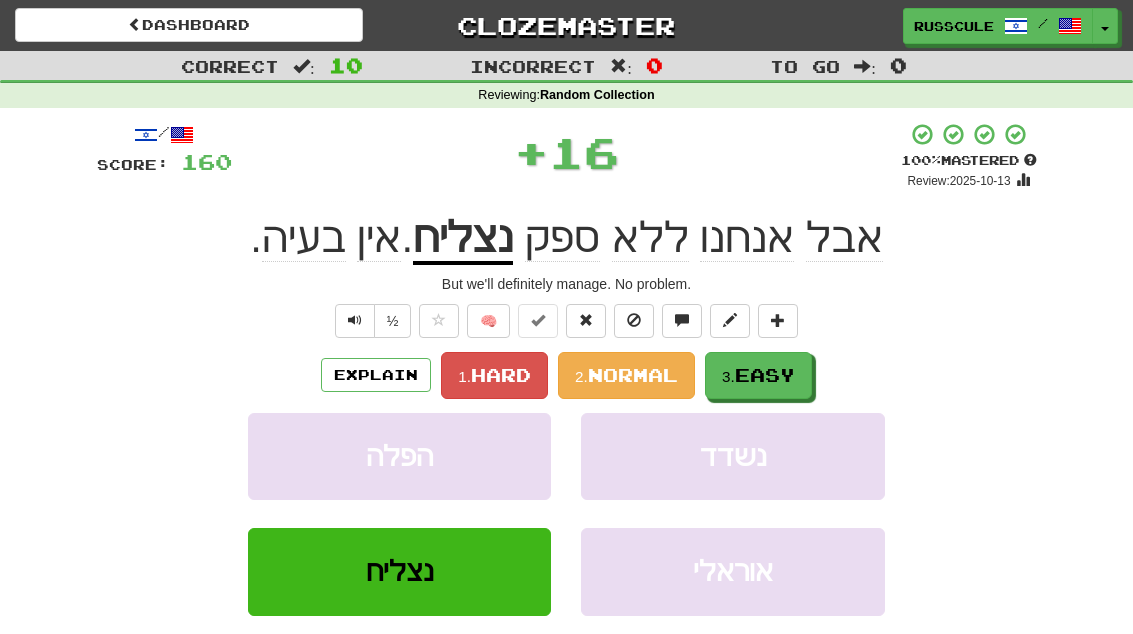 click on "Easy" at bounding box center (765, 375) 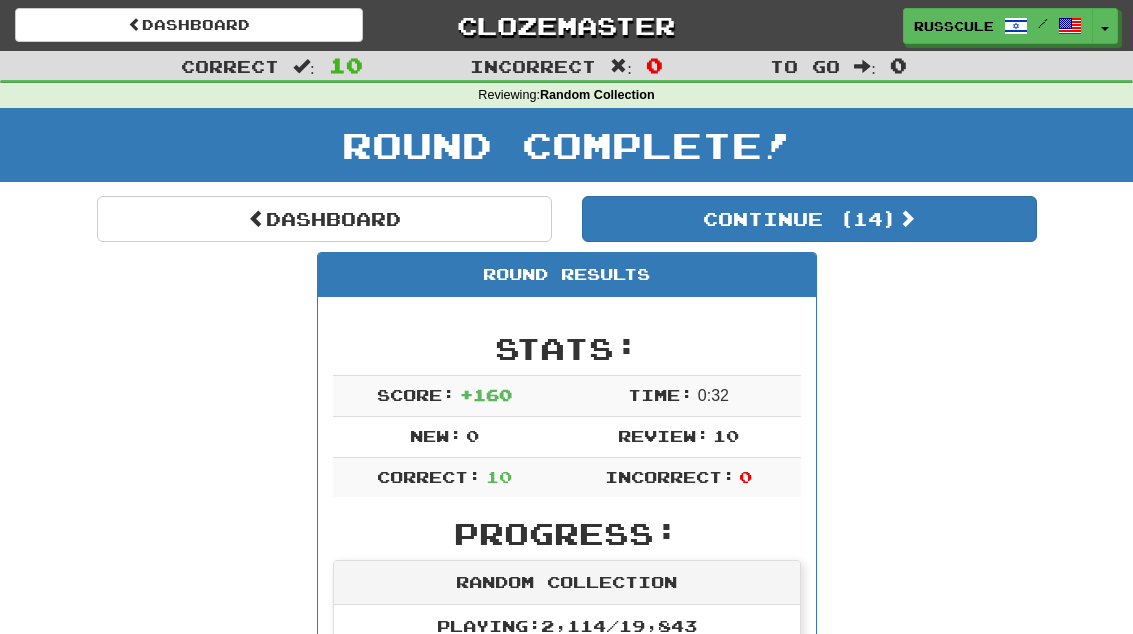 click on "Continue ( 14 )" at bounding box center (809, 219) 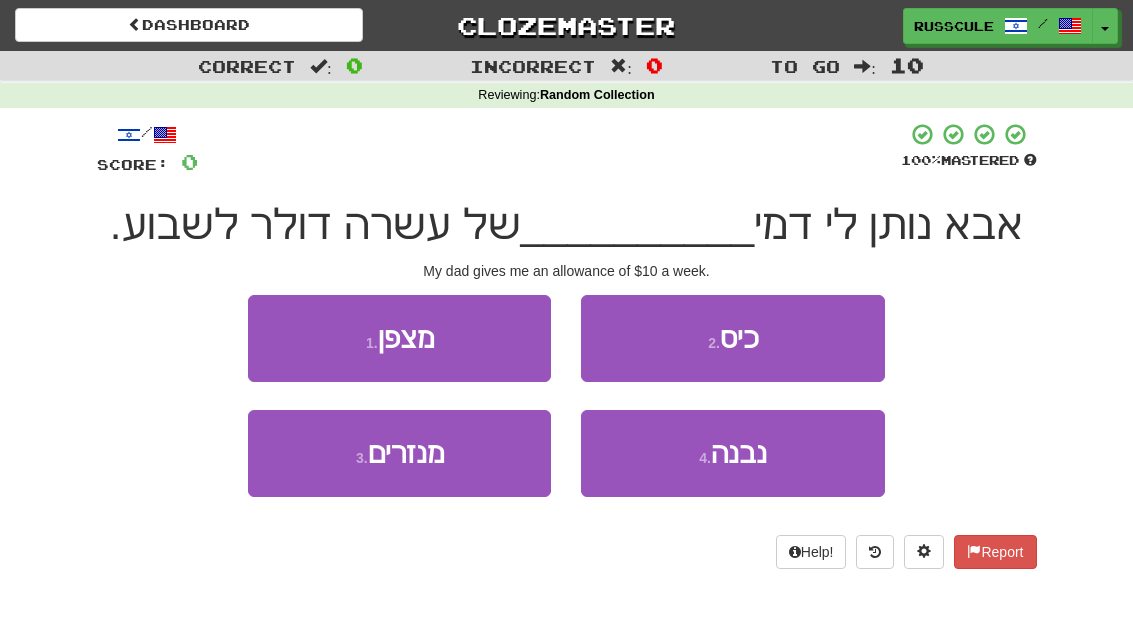 click on "2 .  כיס" at bounding box center [732, 338] 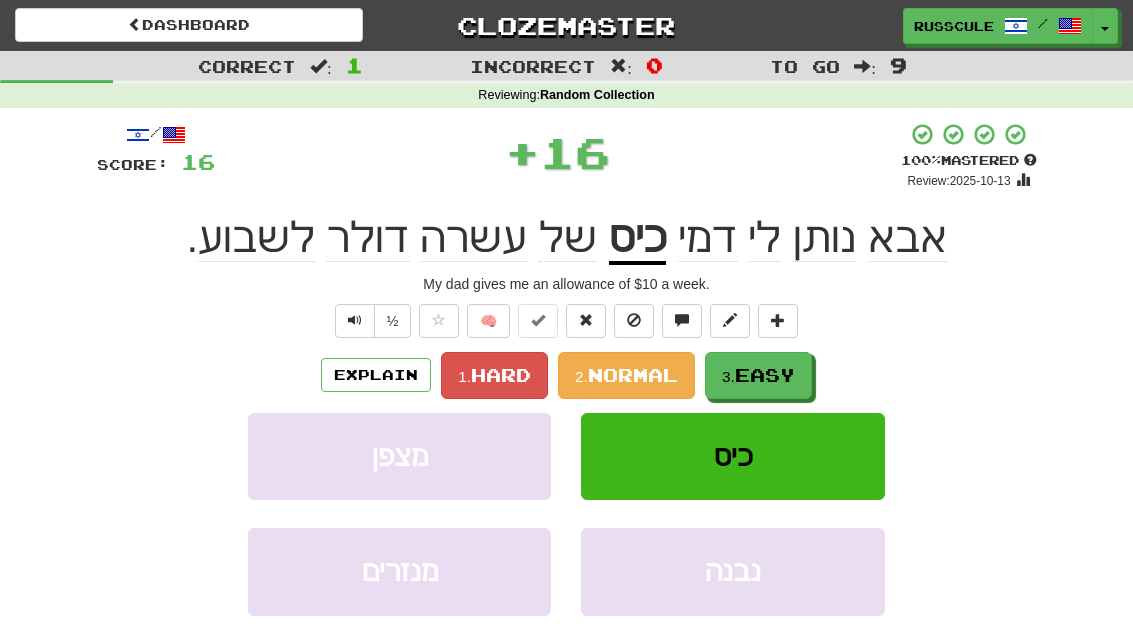 click on "Easy" at bounding box center (765, 375) 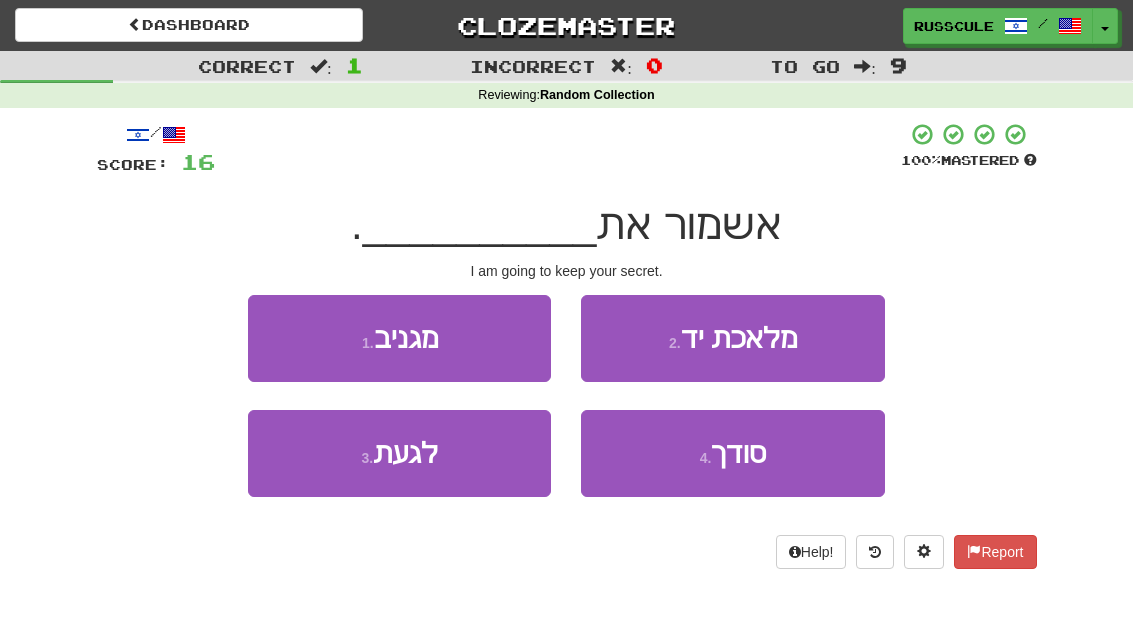 click on "4 .  סודך" at bounding box center (732, 453) 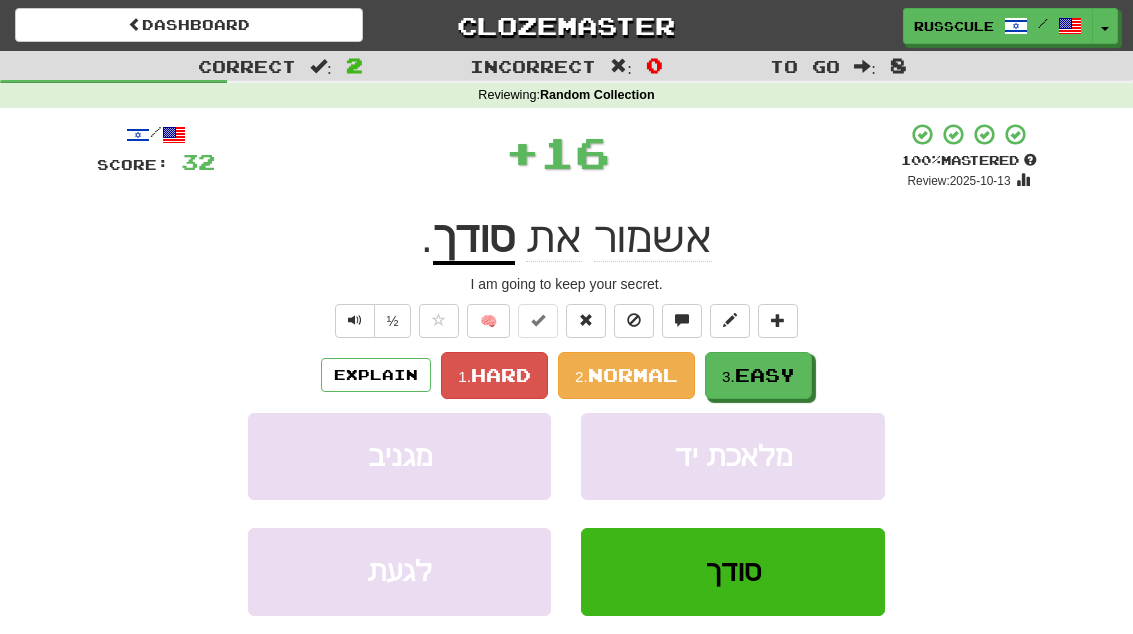 click on "3.  Easy" at bounding box center [758, 375] 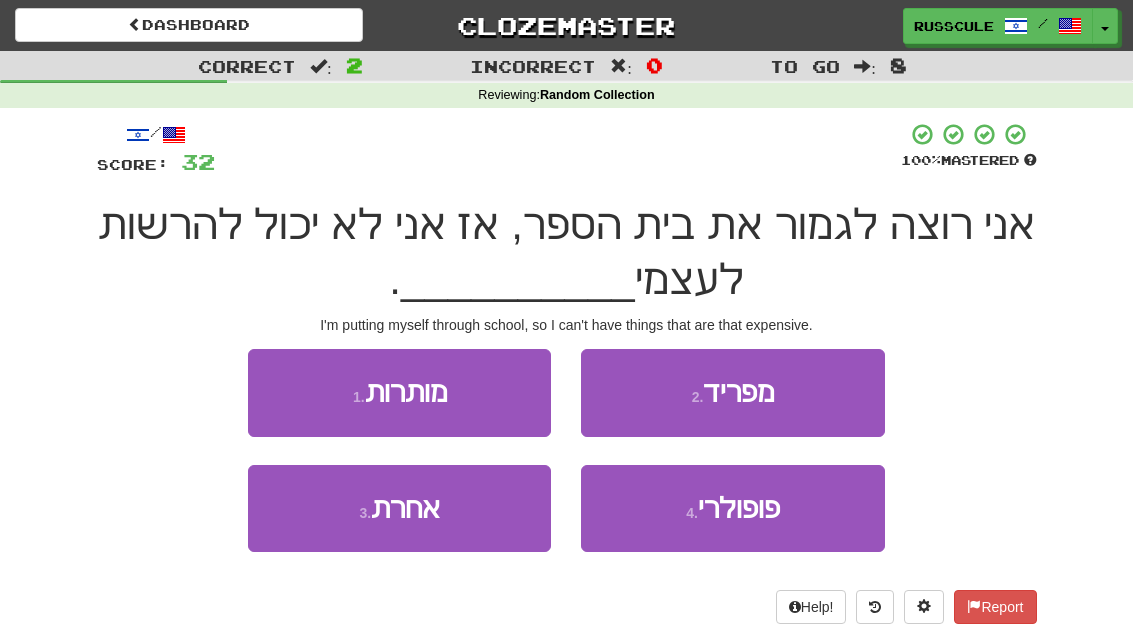 click on "1 .  מותרות" at bounding box center (399, 392) 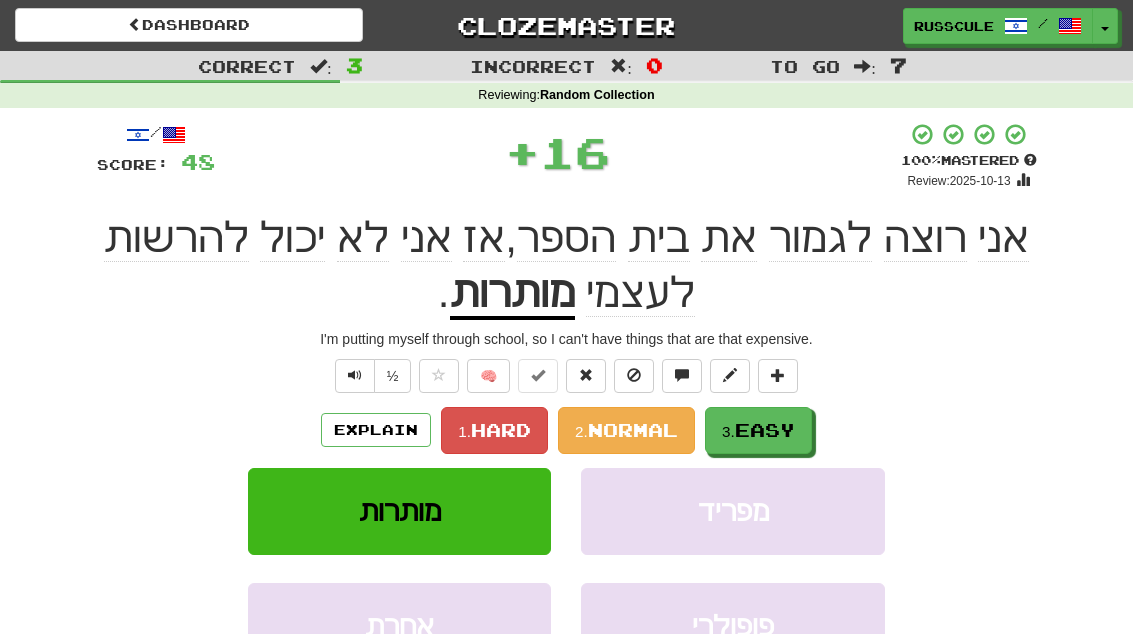 click on "Easy" at bounding box center (765, 430) 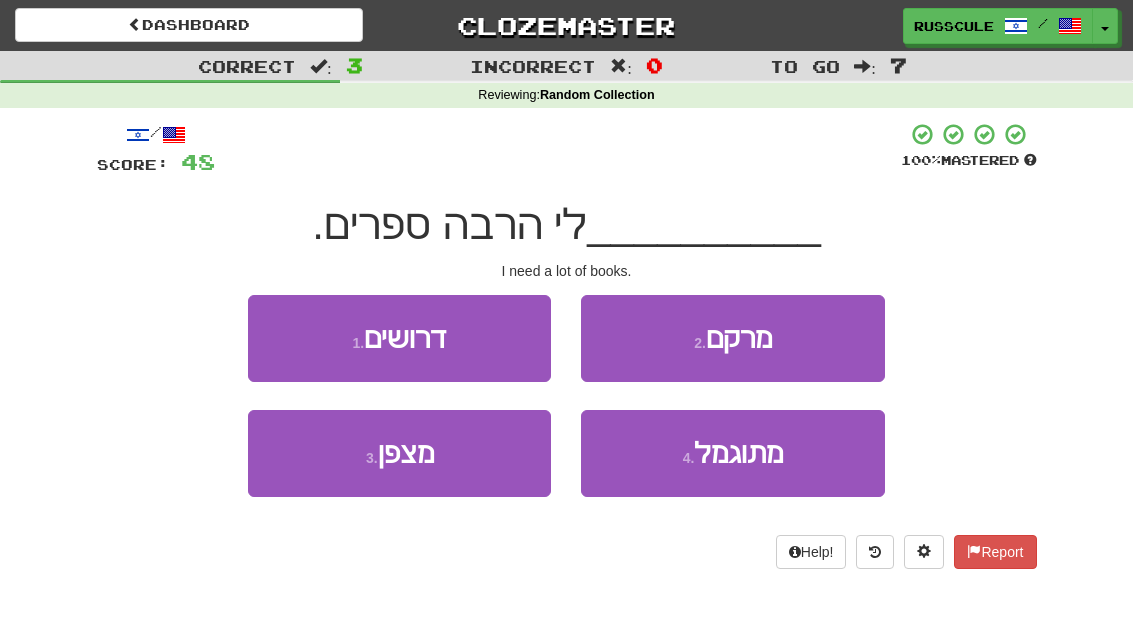 click on "1 .  דרושים" at bounding box center [399, 338] 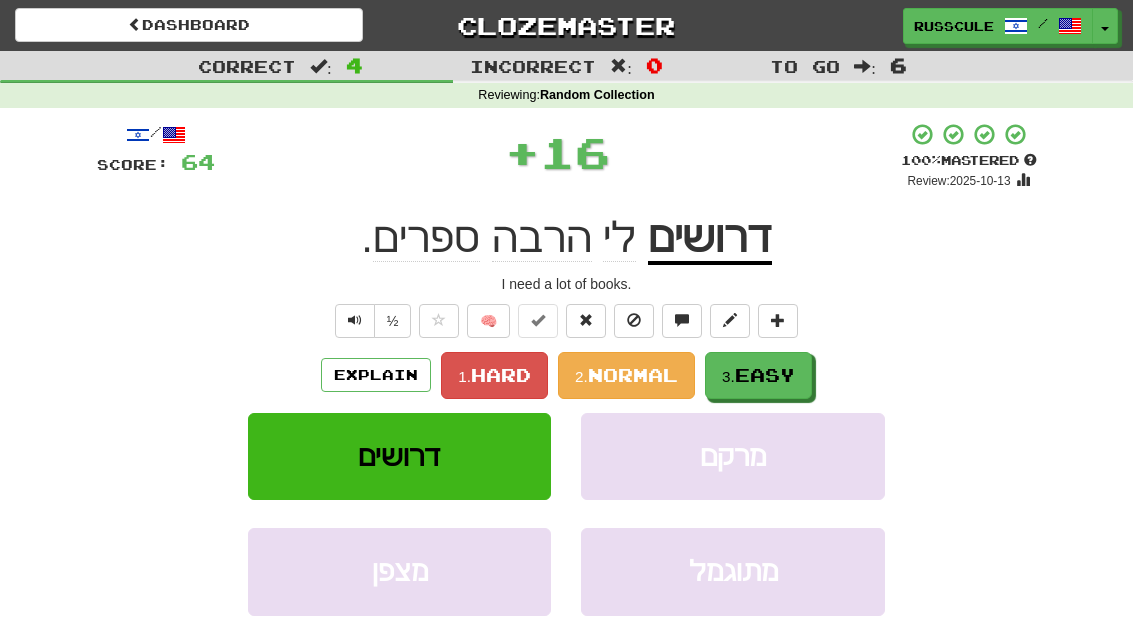 click on "Easy" at bounding box center [765, 375] 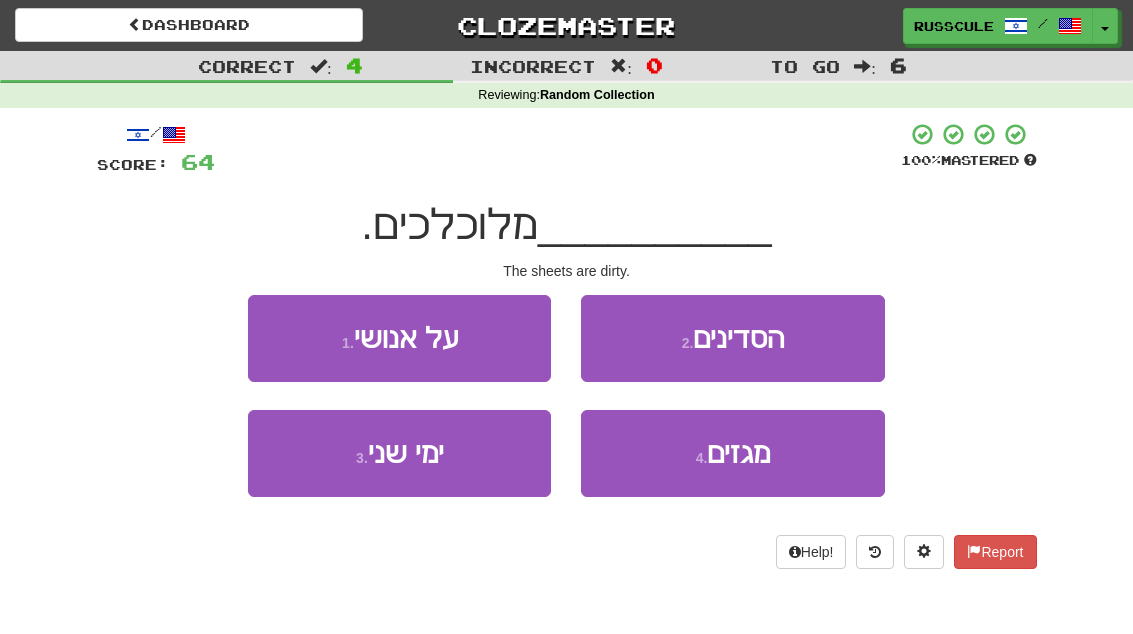 click on "2 .  הסדינים" at bounding box center [732, 338] 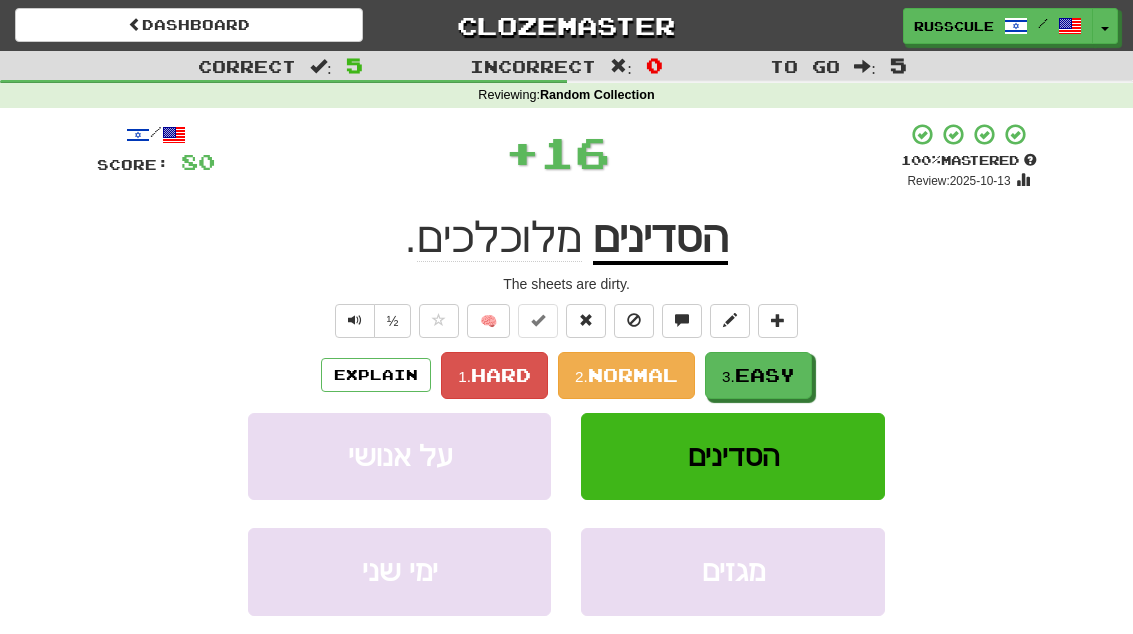 click on "Easy" at bounding box center [765, 375] 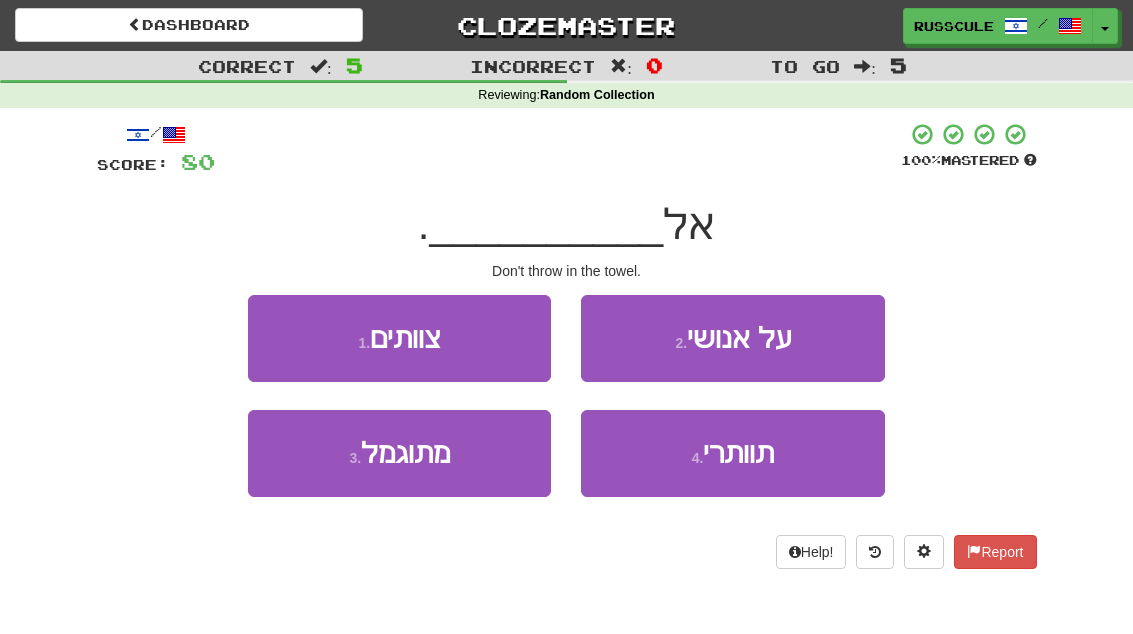 click on "3 .  מתוגמל" at bounding box center (399, 453) 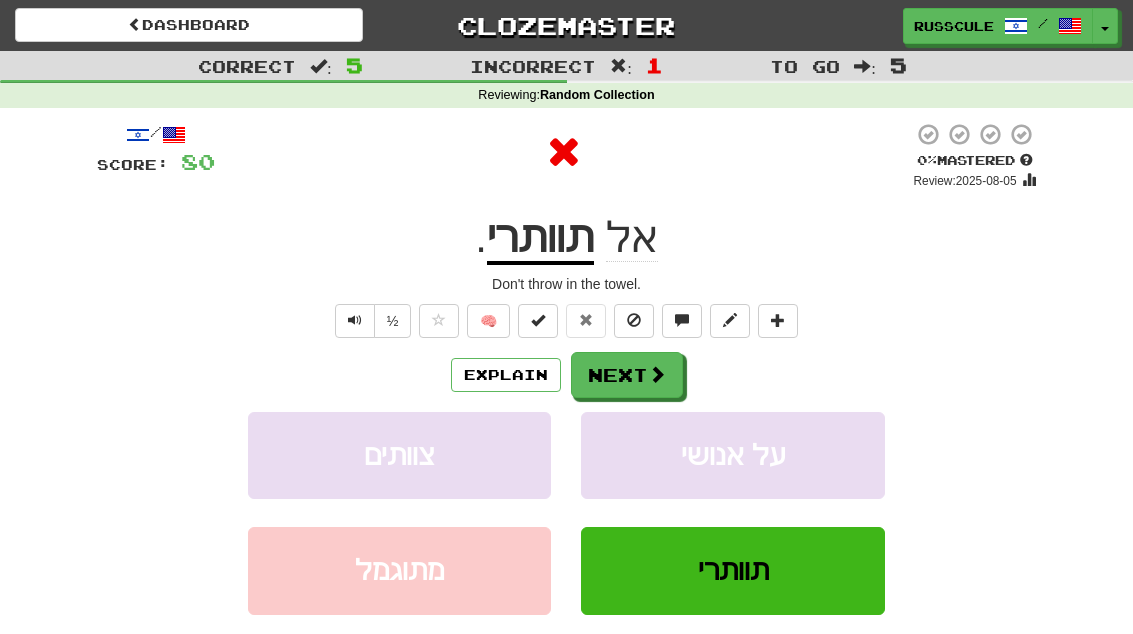 click at bounding box center (657, 374) 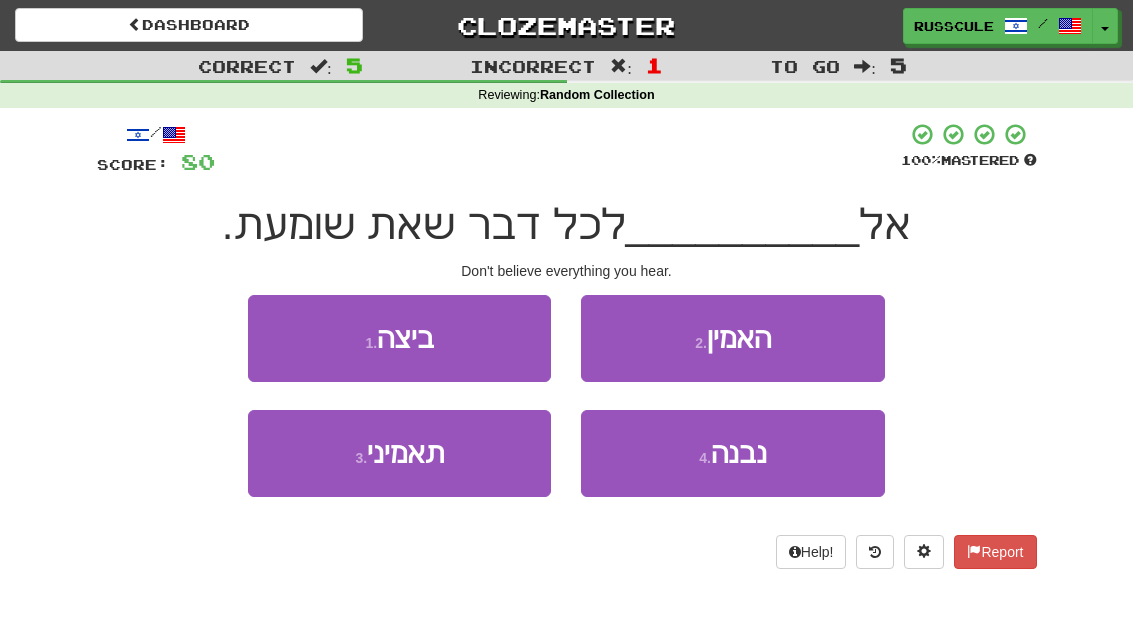 click on "2 .  האמין" at bounding box center (732, 338) 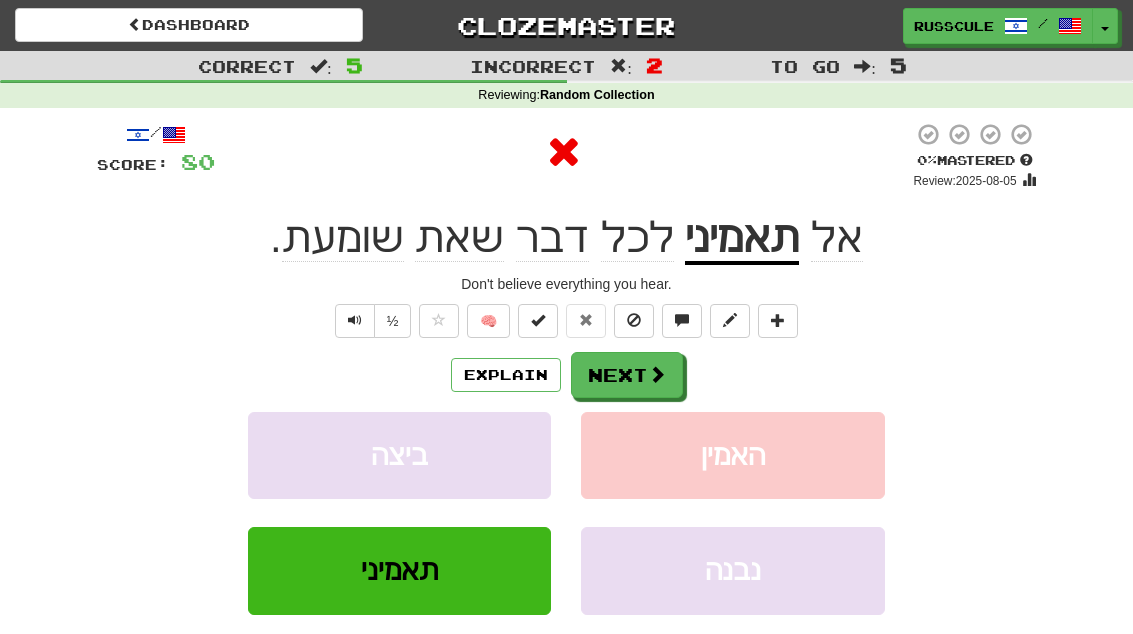 click at bounding box center [657, 374] 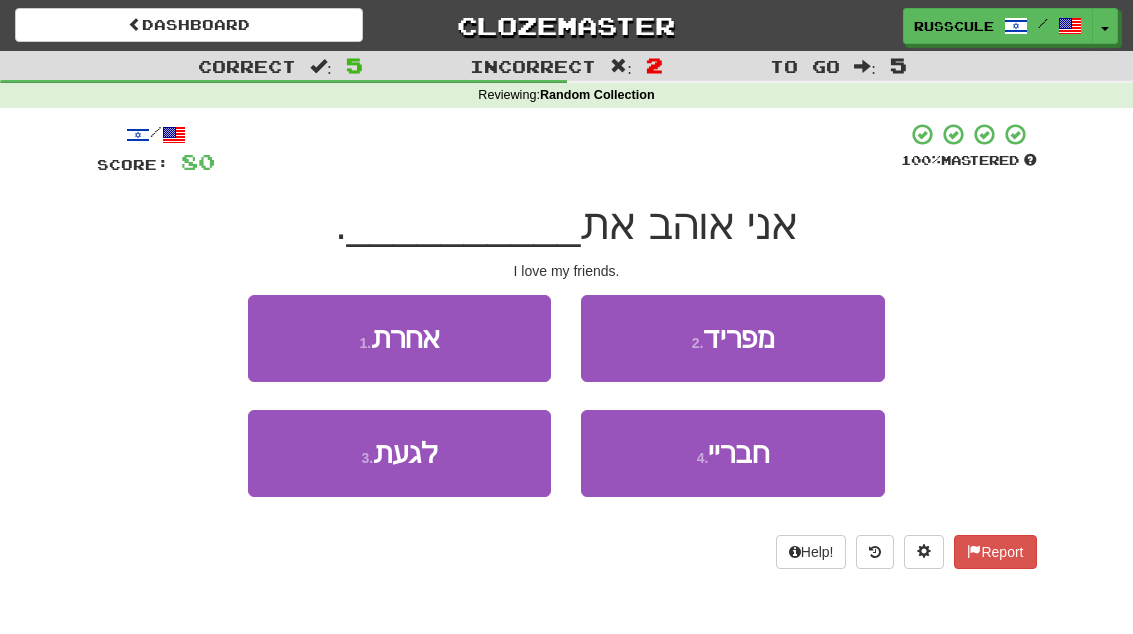 click on "4 .  חבריי" at bounding box center (732, 453) 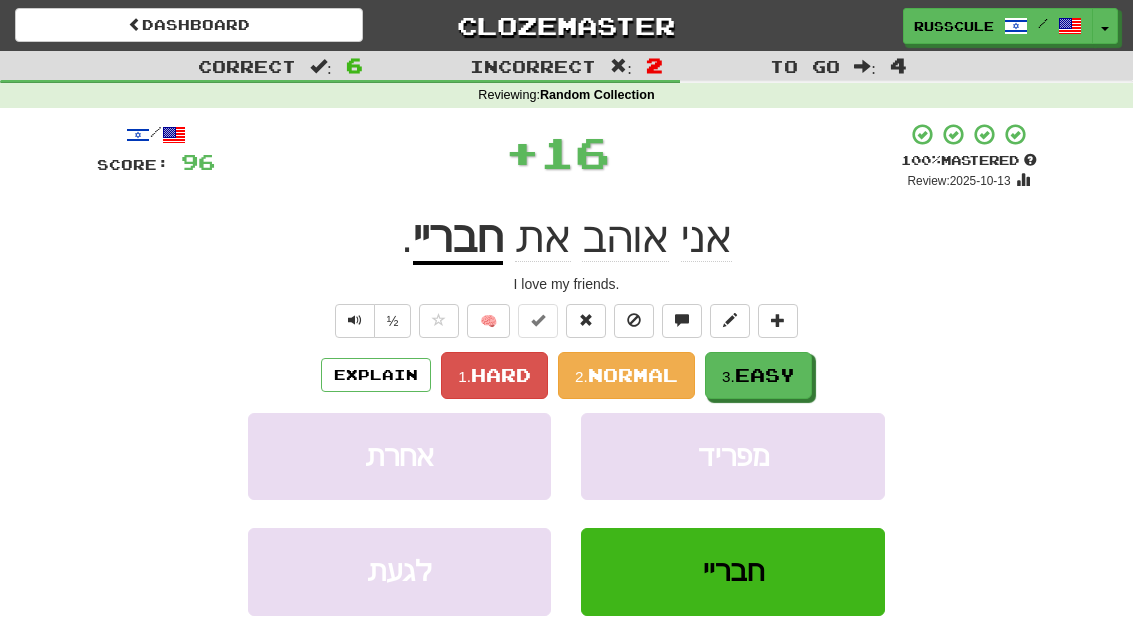 click on "Easy" at bounding box center (765, 375) 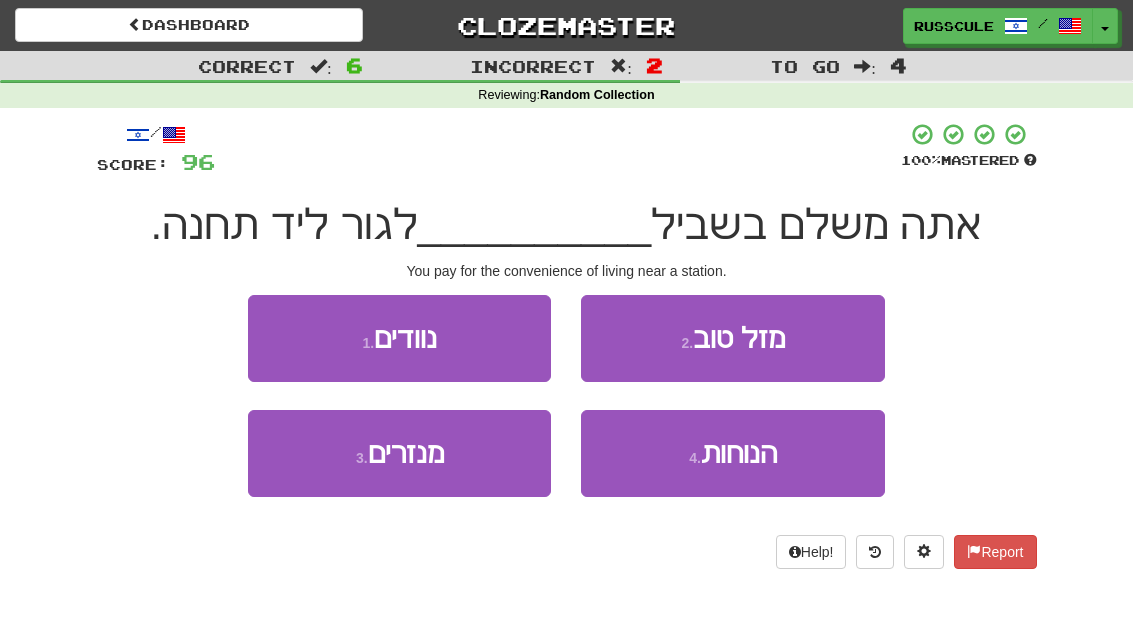 click on "4 .  הנוחות" at bounding box center [732, 453] 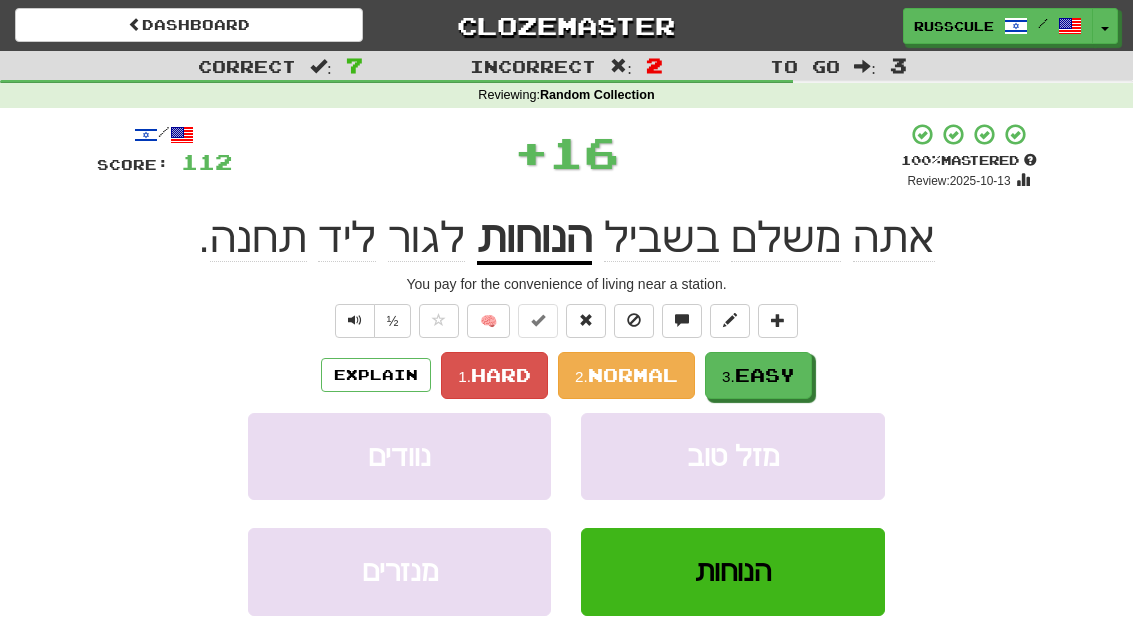 click on "Easy" at bounding box center (765, 375) 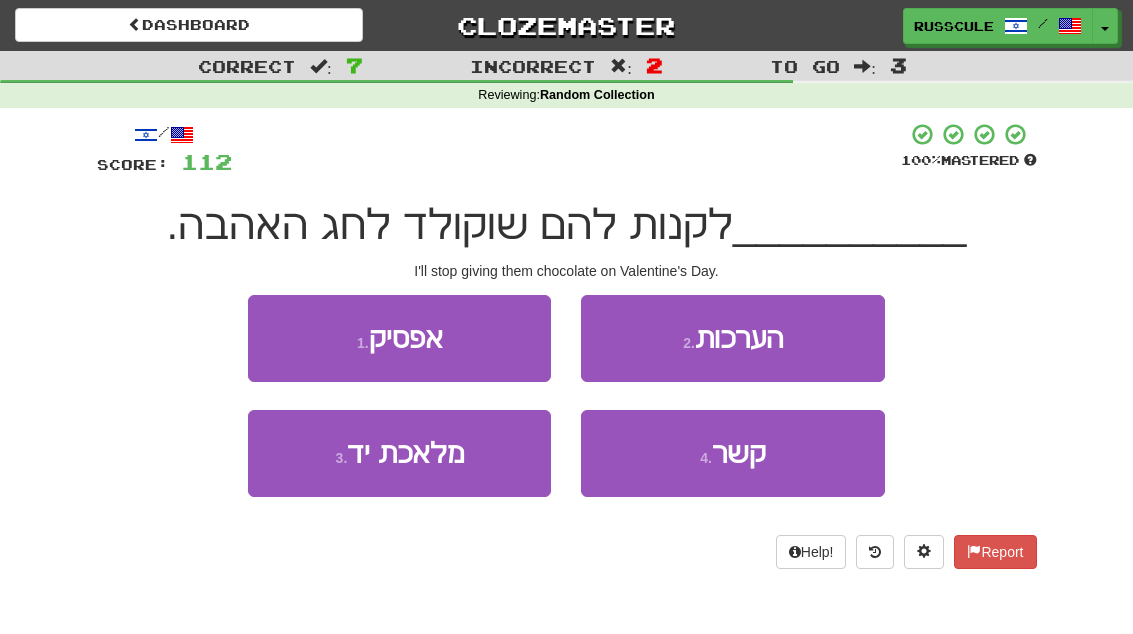 click on "1 .  אפסיק" at bounding box center [399, 338] 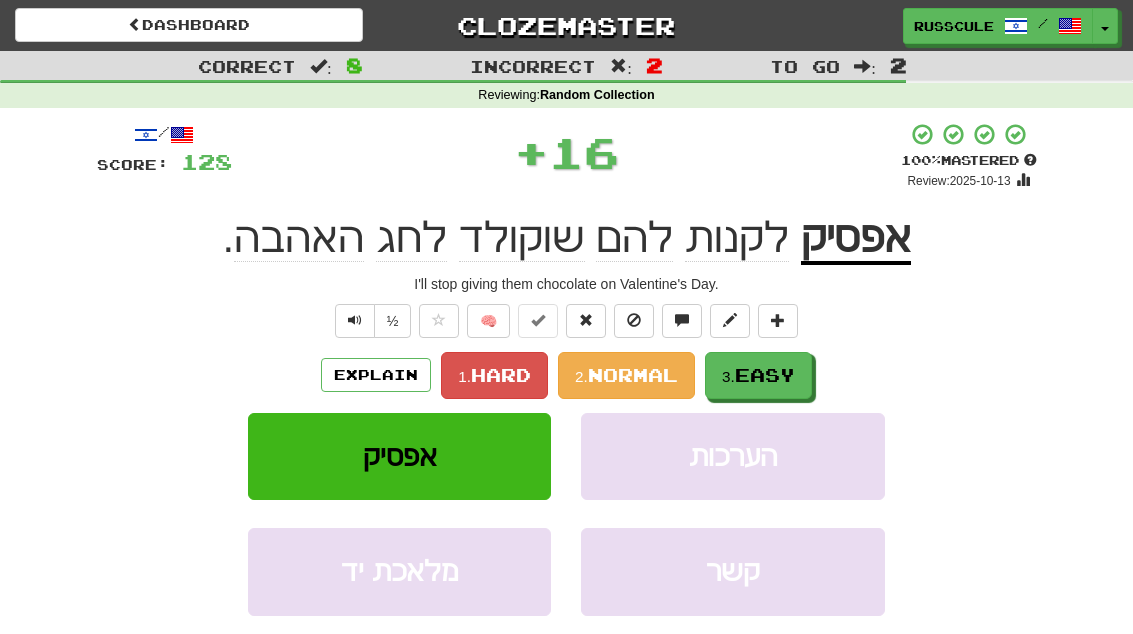 click on "Easy" at bounding box center [765, 375] 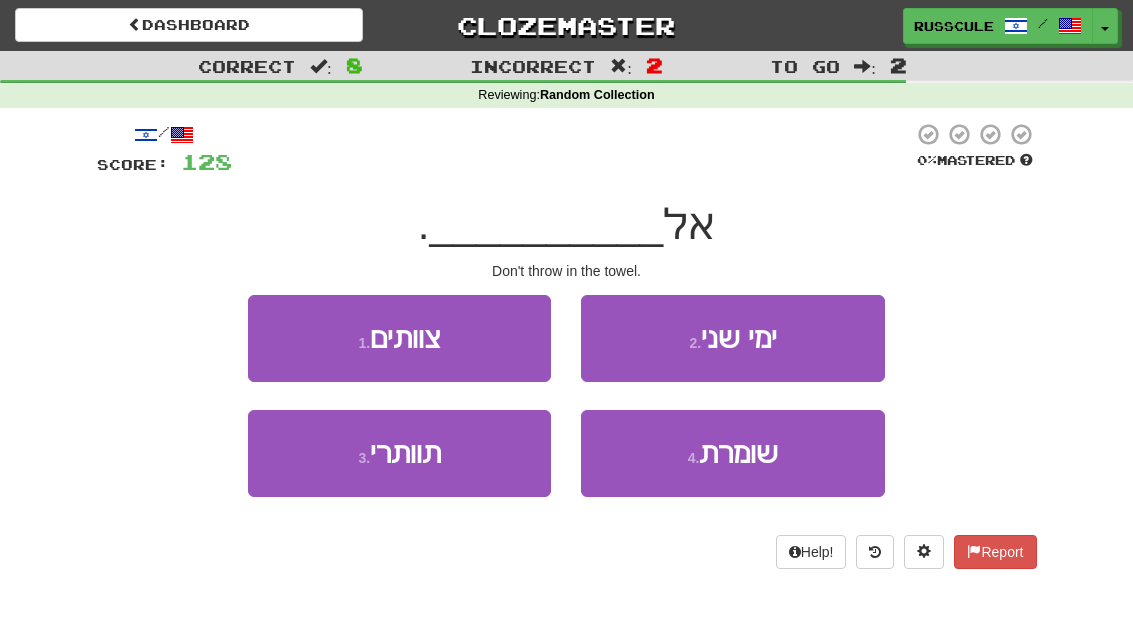 click on "1 .  צוותים" at bounding box center [399, 338] 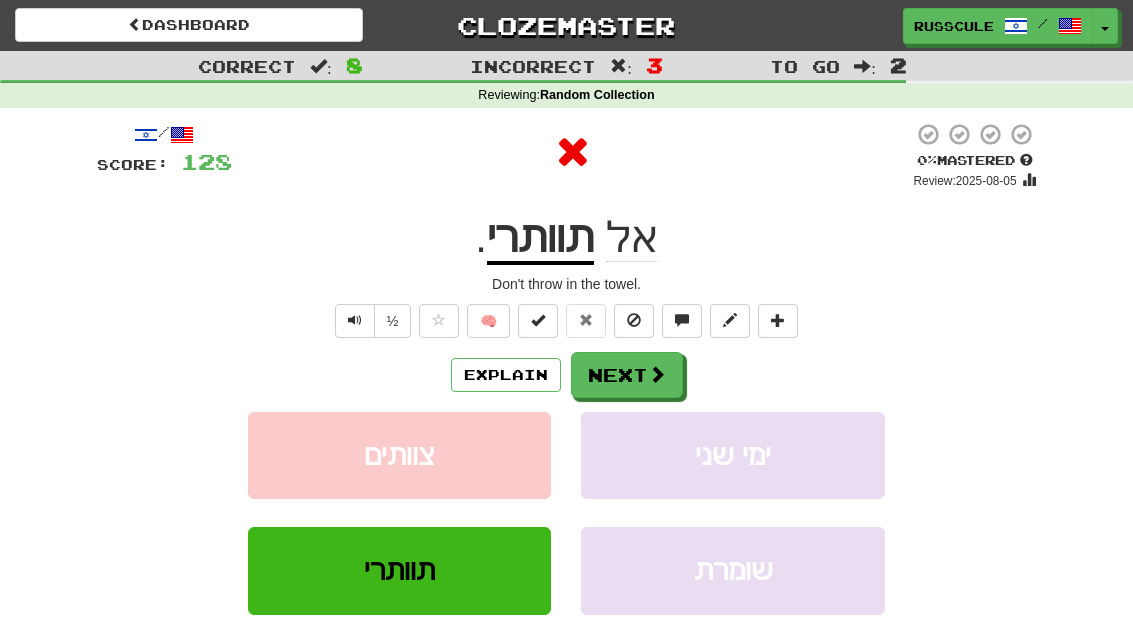 click at bounding box center [657, 374] 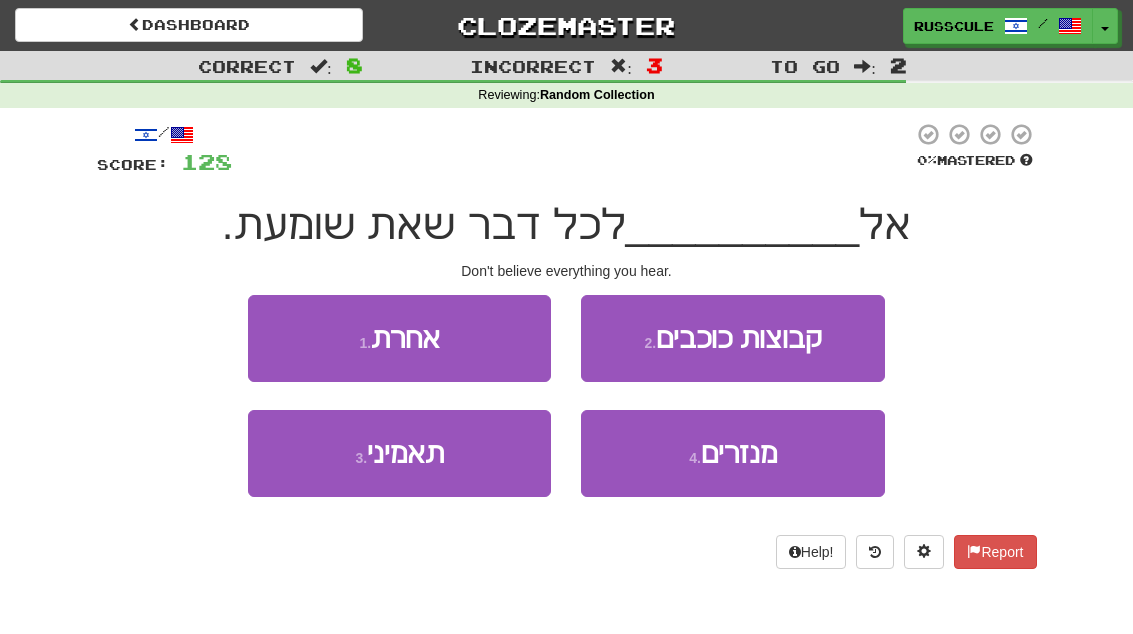 click on "3 .  תאמיני" at bounding box center [399, 453] 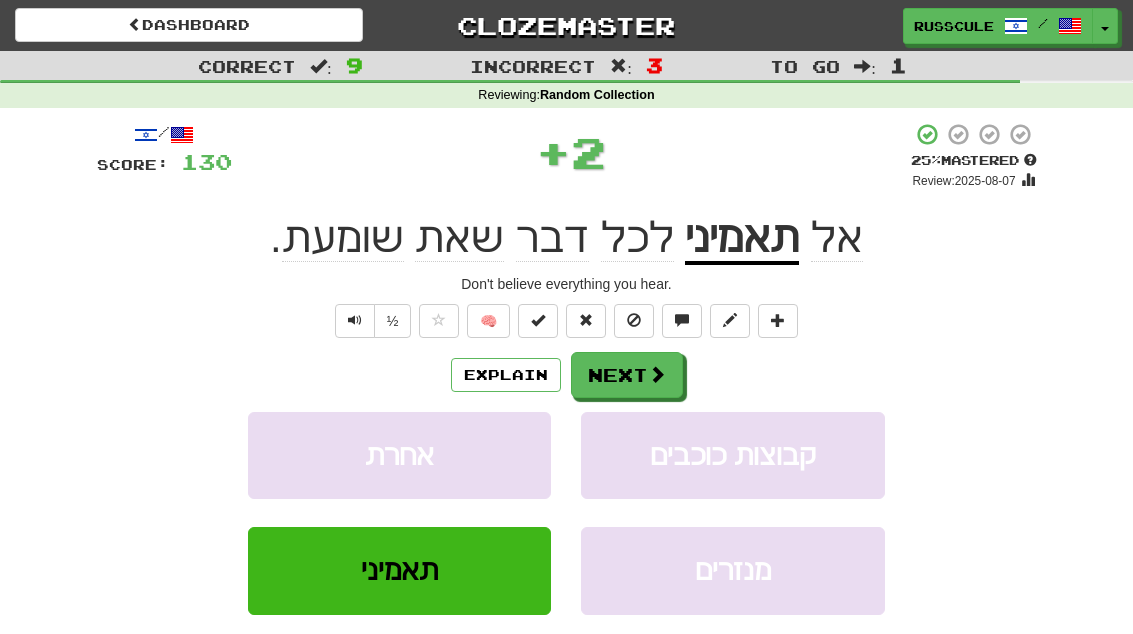 click on "Next" at bounding box center [627, 375] 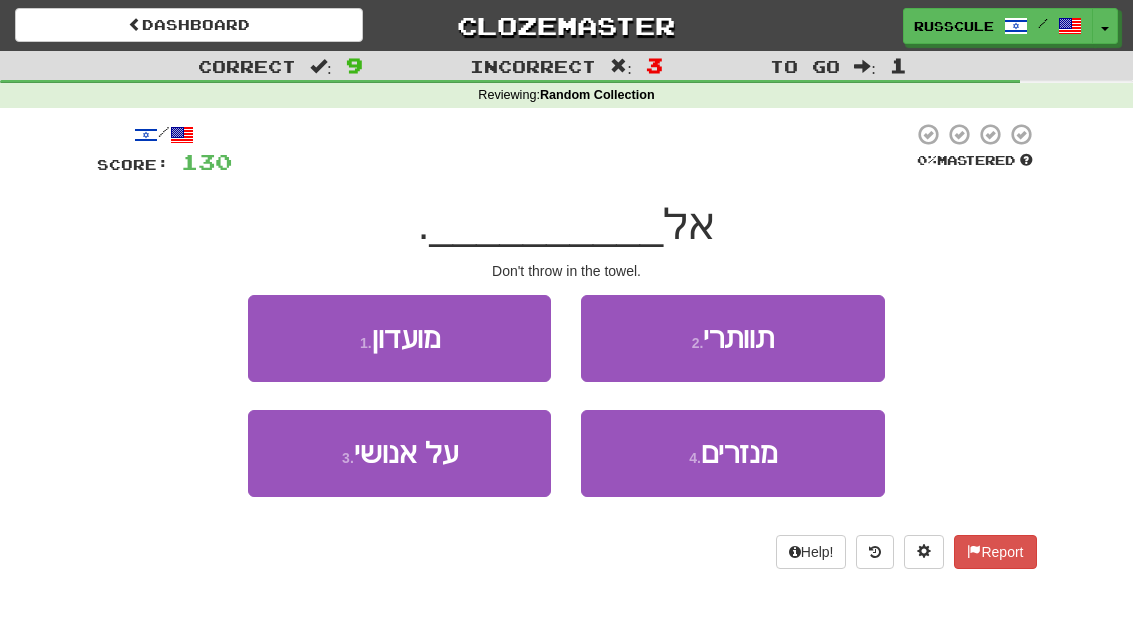 click on "2 .  תוותרי" at bounding box center [732, 338] 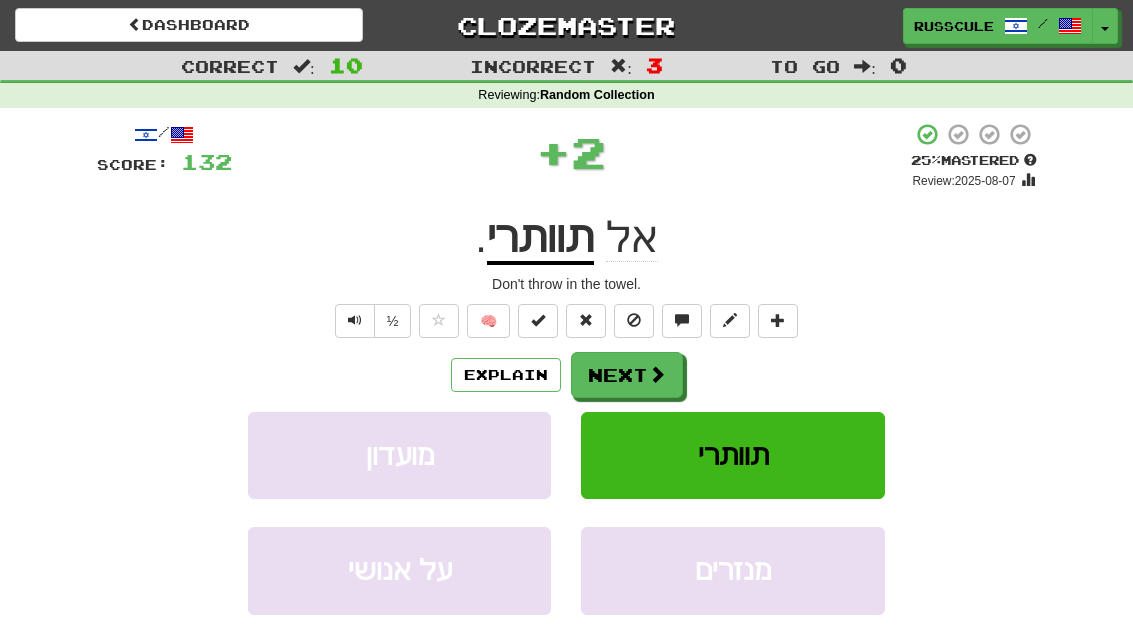 click on "Next" at bounding box center (627, 375) 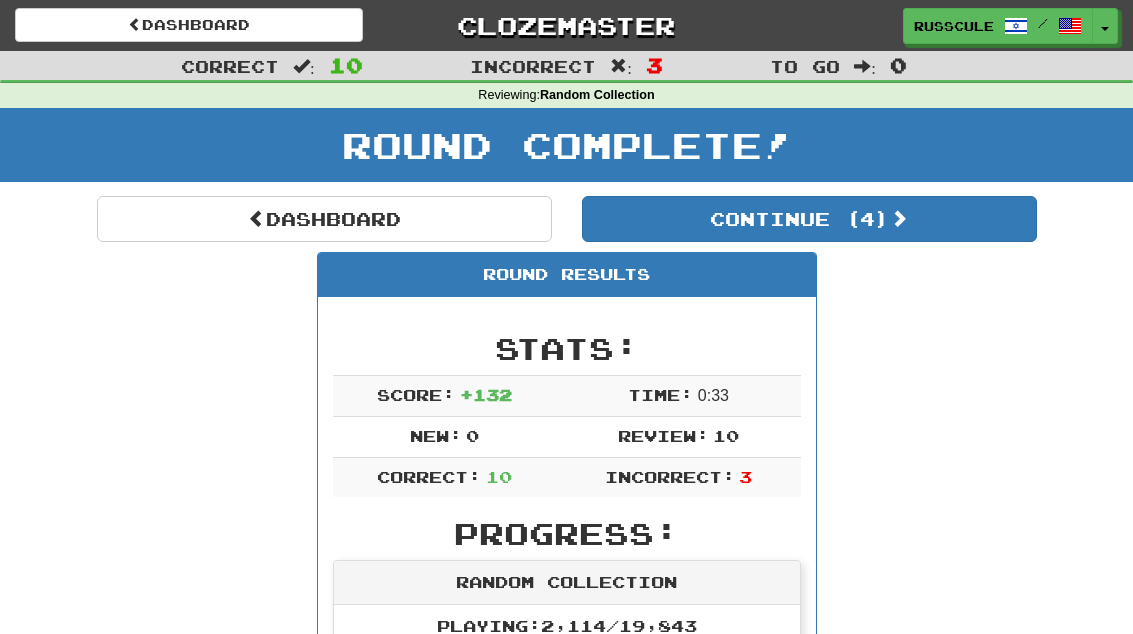 click on "Continue ( 4 )" at bounding box center (809, 219) 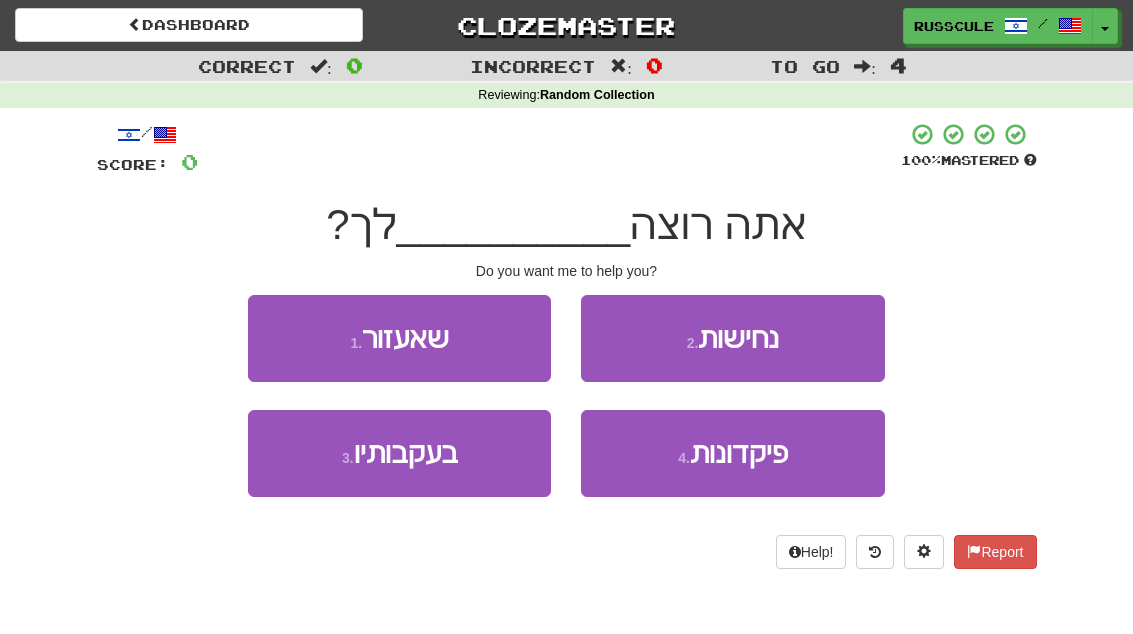 click on "1 .  שאעזור" at bounding box center (399, 338) 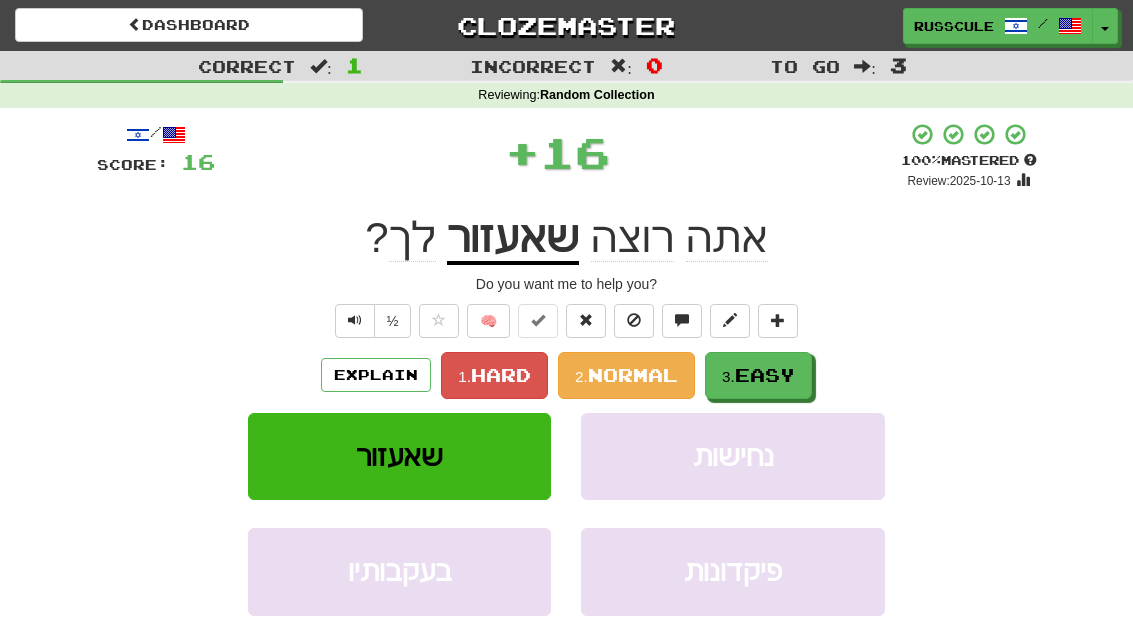 click on "Easy" at bounding box center [765, 375] 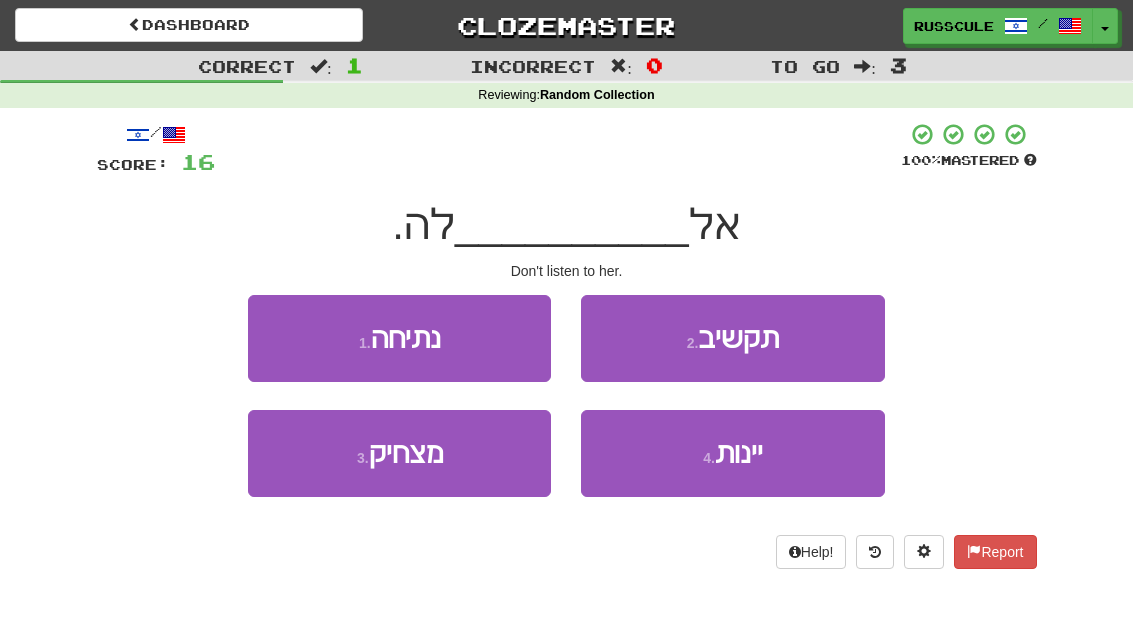 click on "2 .  תקשיב" at bounding box center (732, 338) 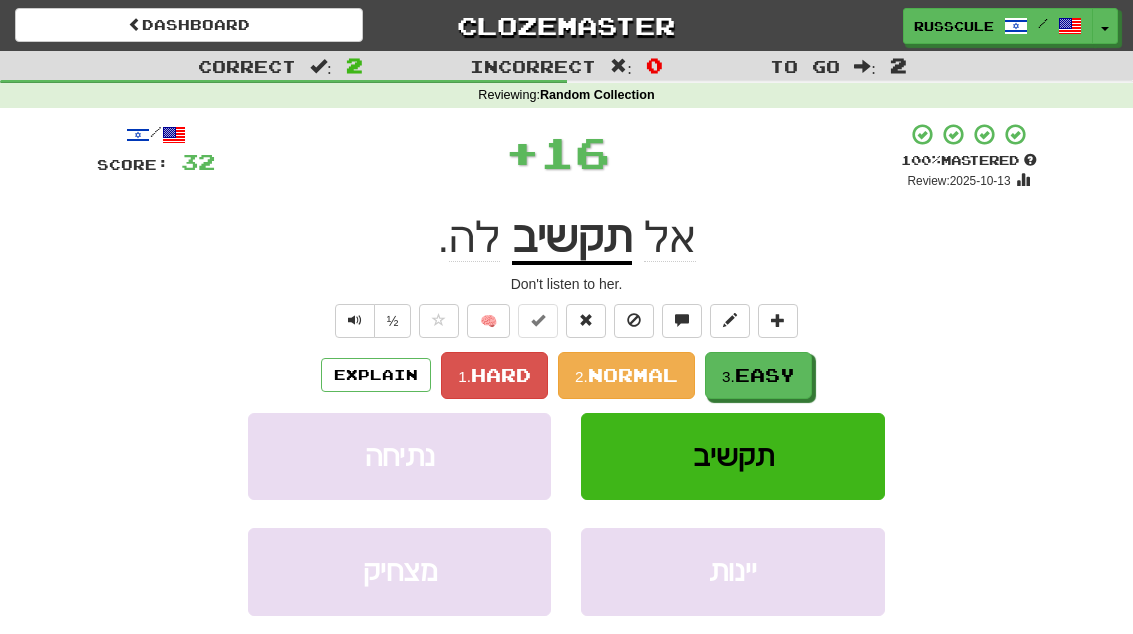 click on "Easy" at bounding box center [765, 375] 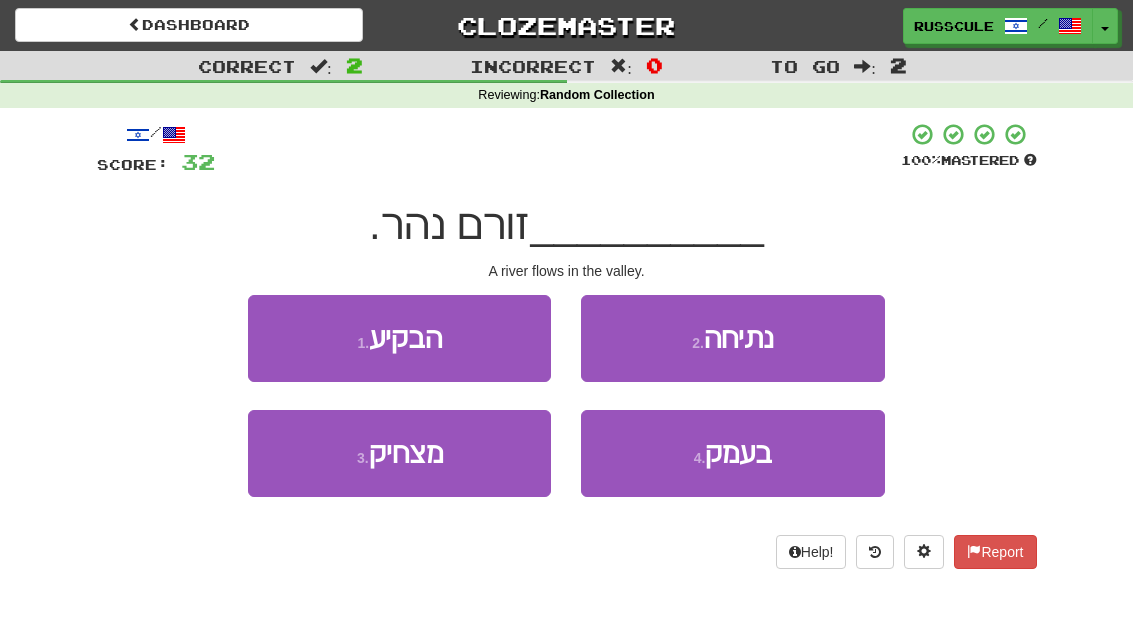 click on "4 .  בעמק" at bounding box center (732, 453) 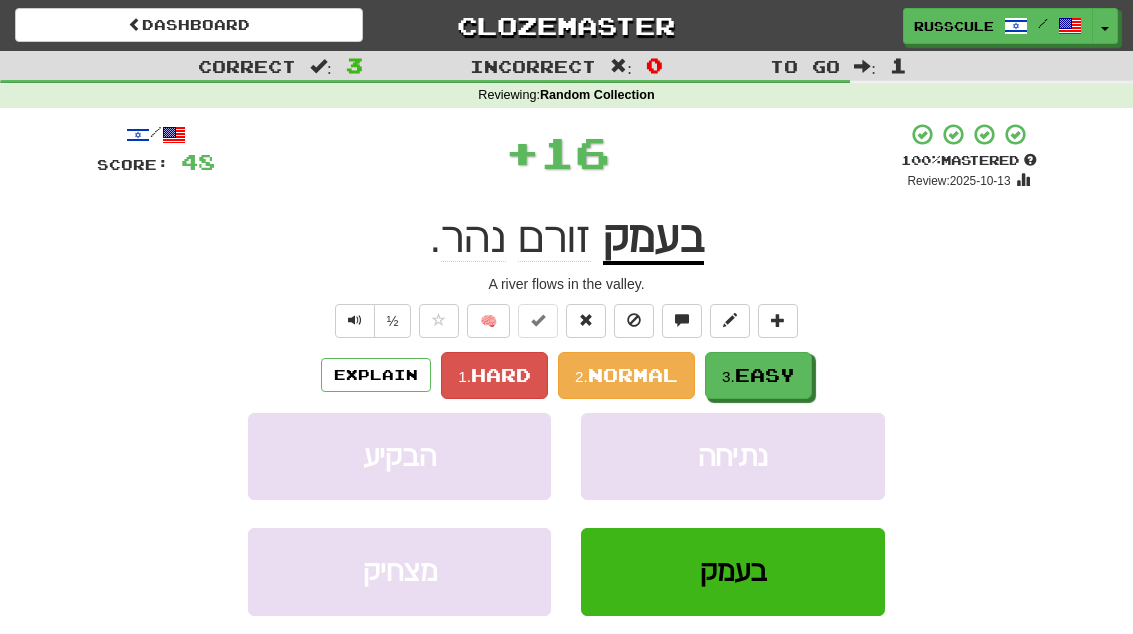 click on "Easy" at bounding box center [765, 375] 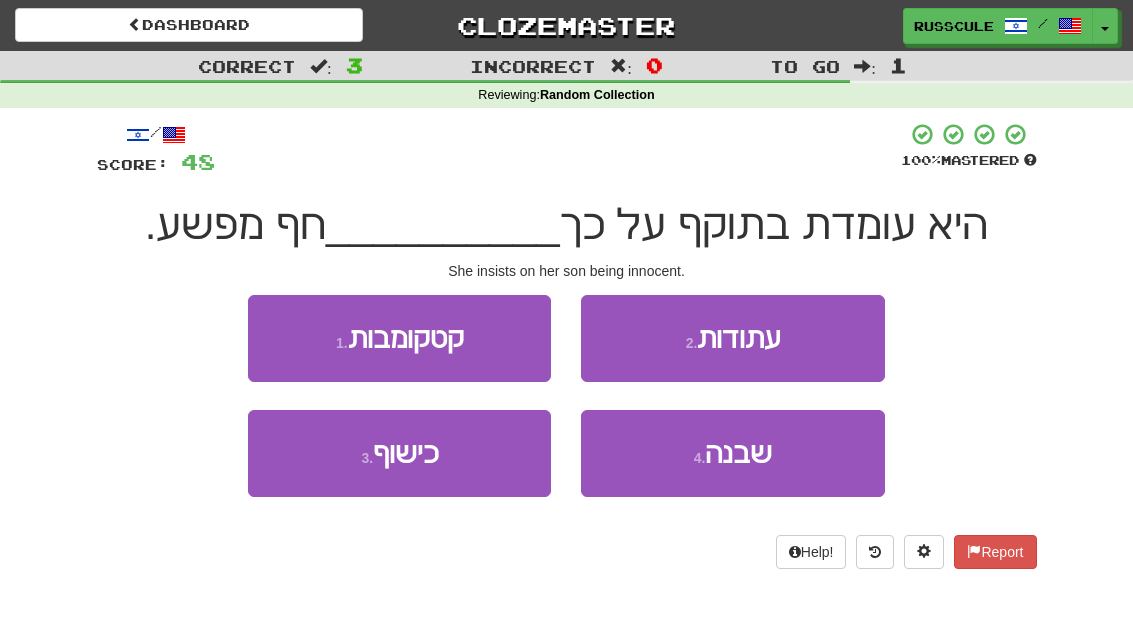 click on "4 .  שבנה" at bounding box center [732, 453] 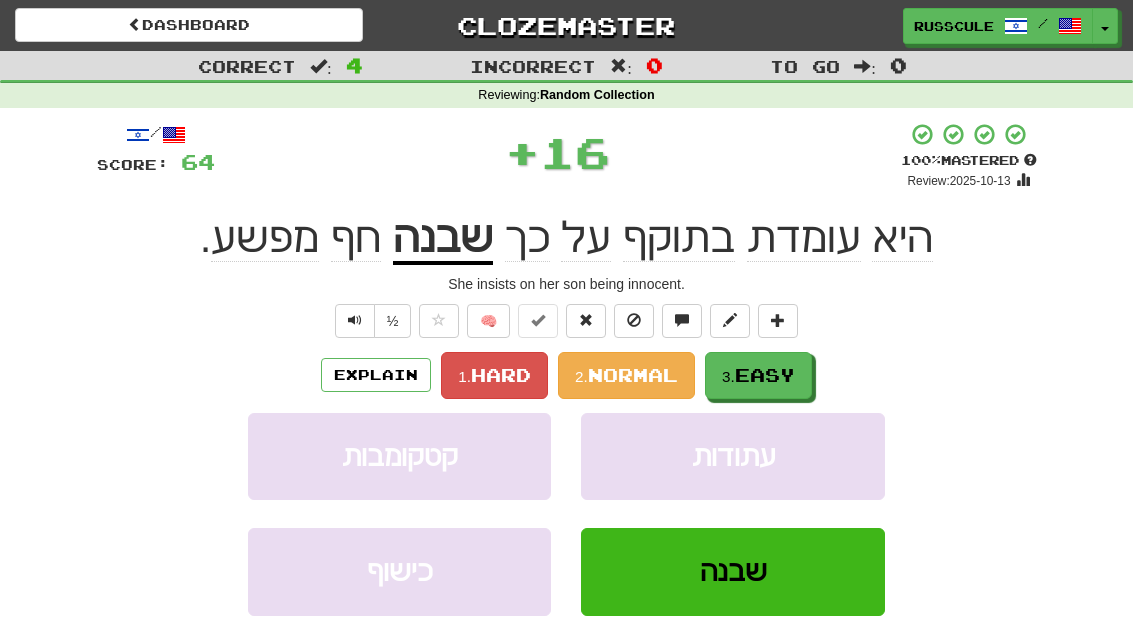 click on "3.  Easy" at bounding box center [758, 375] 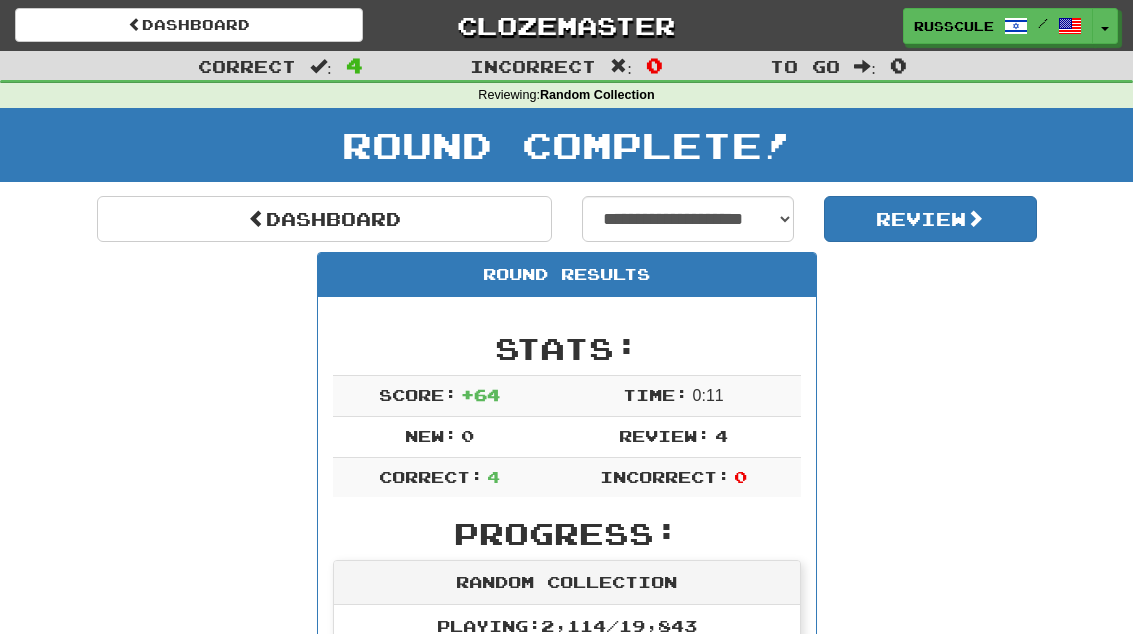click on "Dashboard" at bounding box center (324, 219) 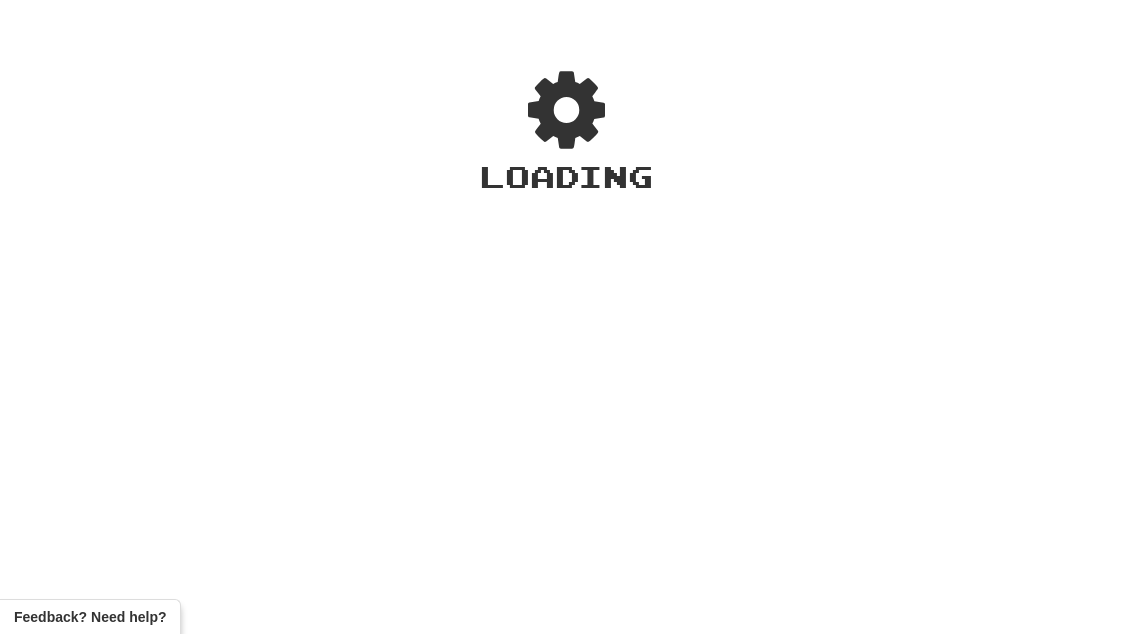 scroll, scrollTop: 0, scrollLeft: 0, axis: both 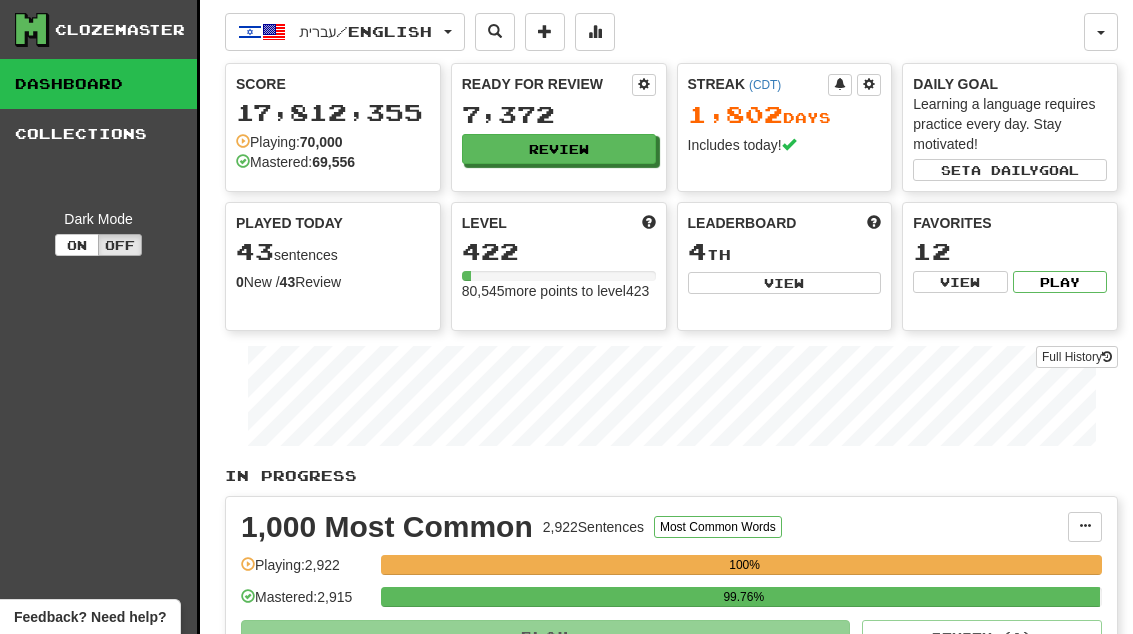 click on "Review" at bounding box center [559, 149] 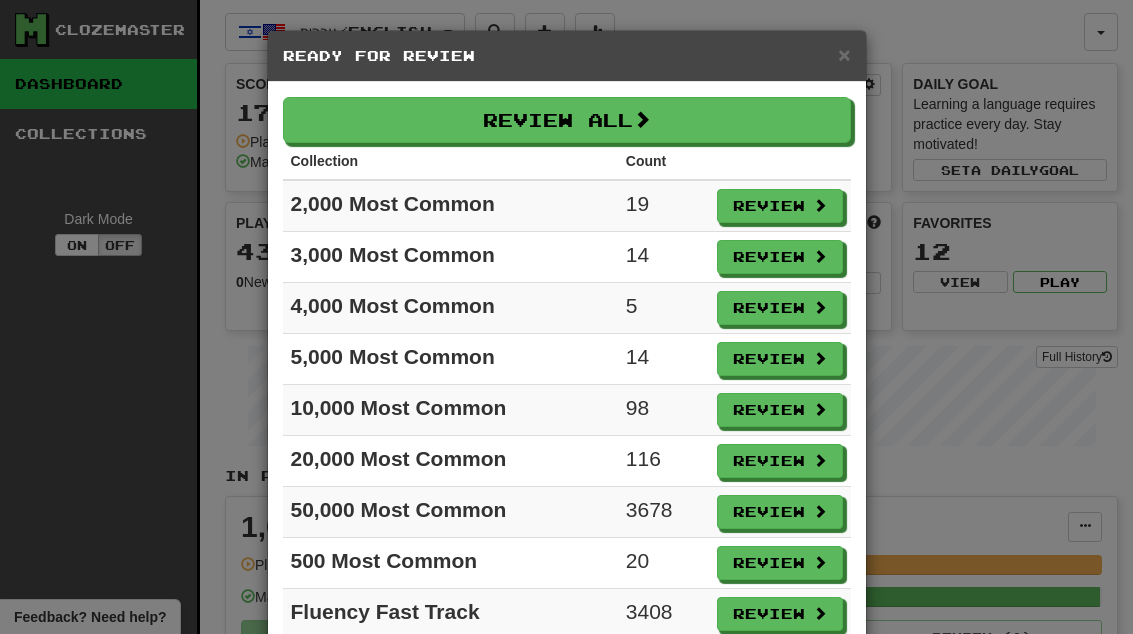 click on "×" at bounding box center [844, 54] 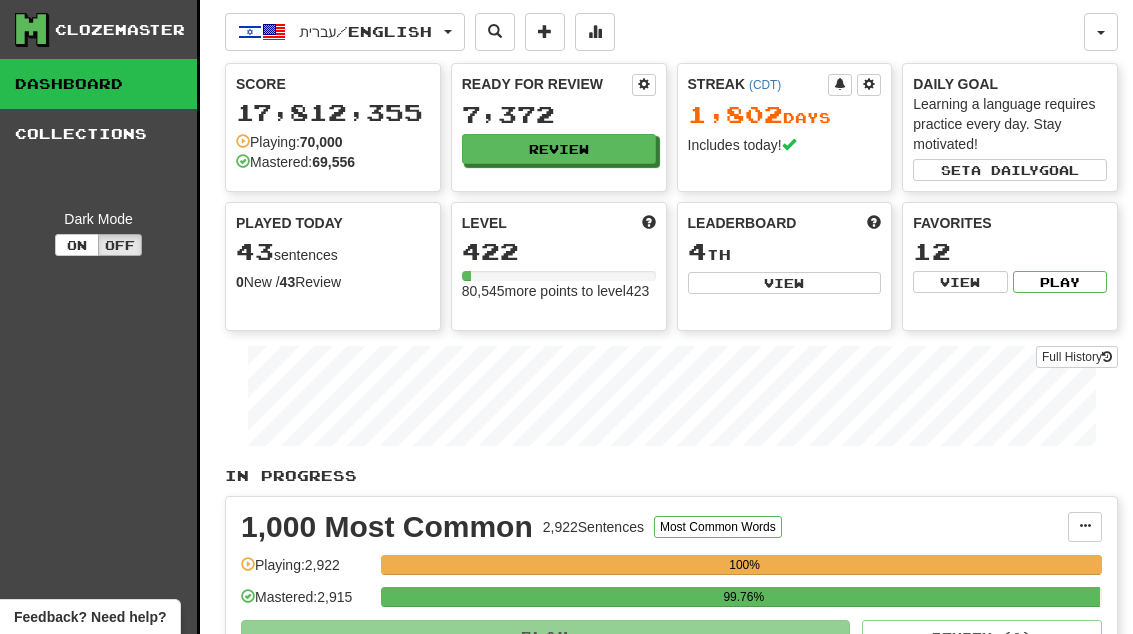 click at bounding box center [595, 32] 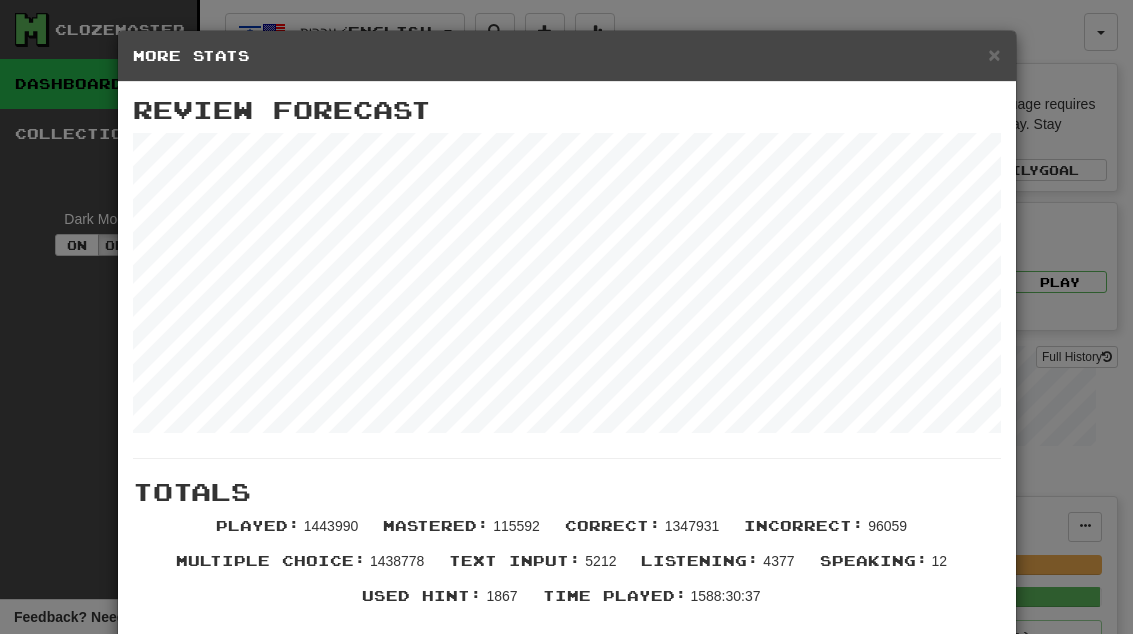 click on "×" at bounding box center (994, 54) 